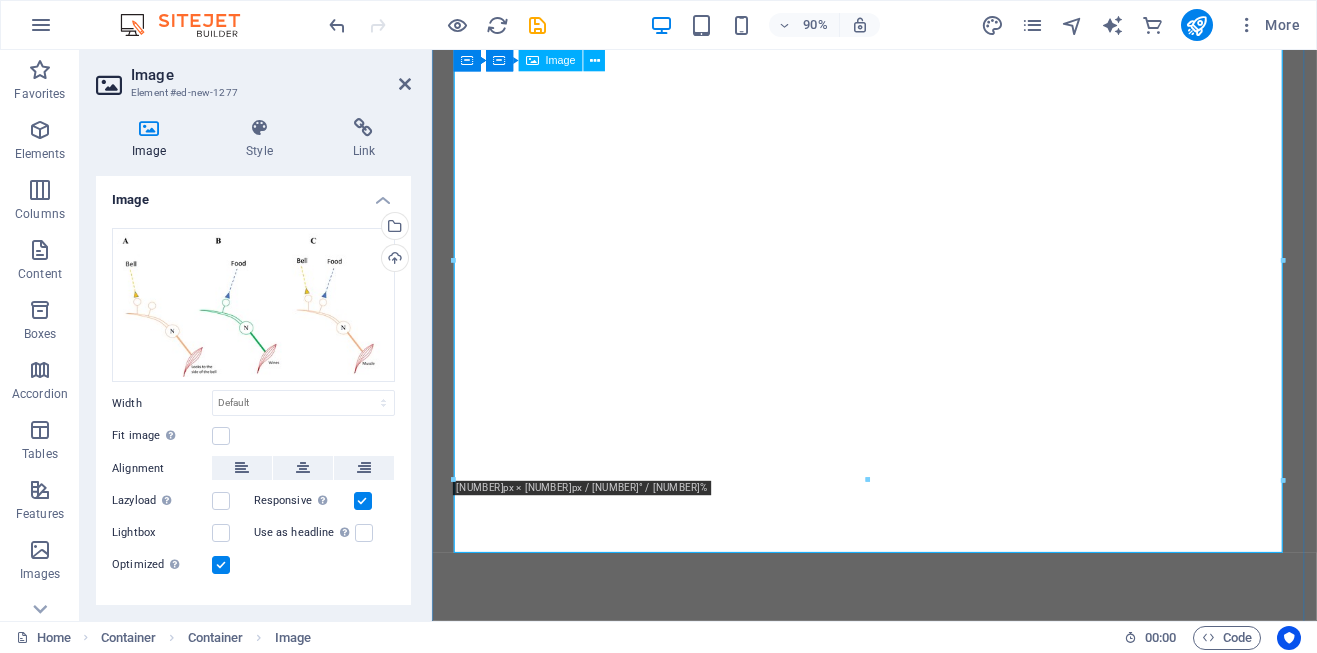 scroll, scrollTop: 0, scrollLeft: 0, axis: both 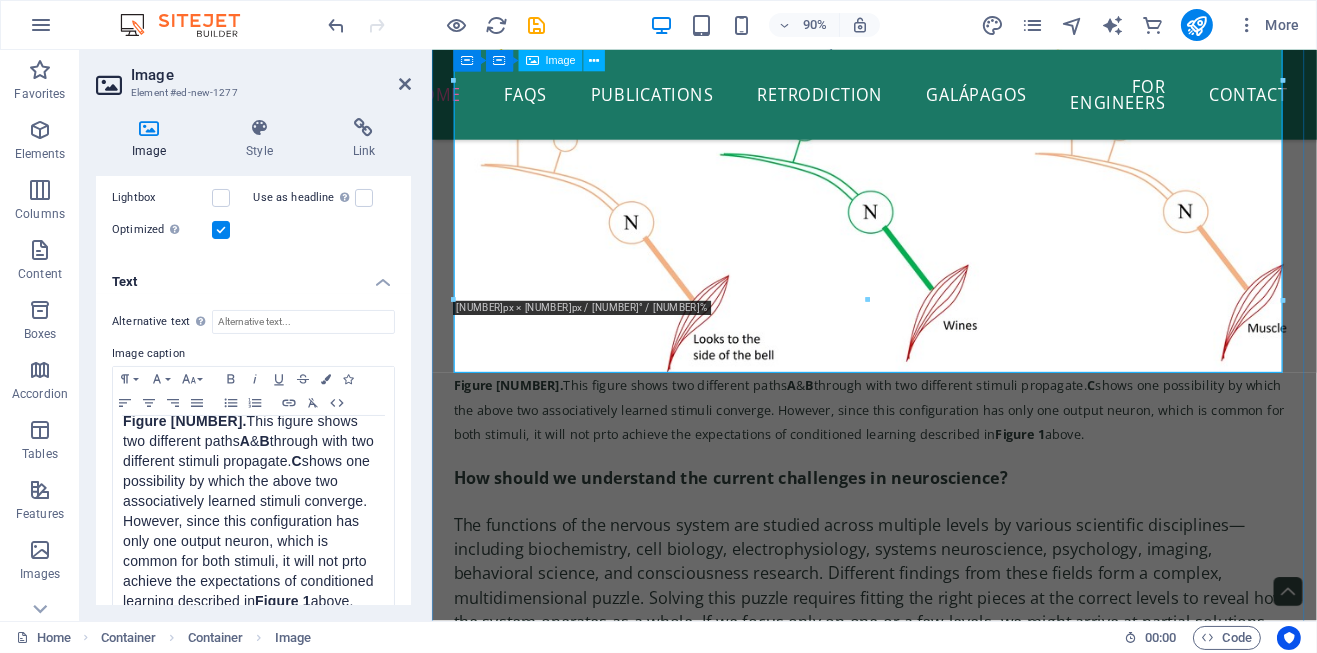 click on "Figure 4.  This figure shows two different paths  A  &  B  through with two different stimuli propagate.  C  shows one possibility by which the above two associatively learned stimuli converge. However, since this configuration has only one output neuron, which is common for both stimuli, it will not prto achieve the expectations of conditioned learning described in  Figure 1  above." at bounding box center [922, 187] 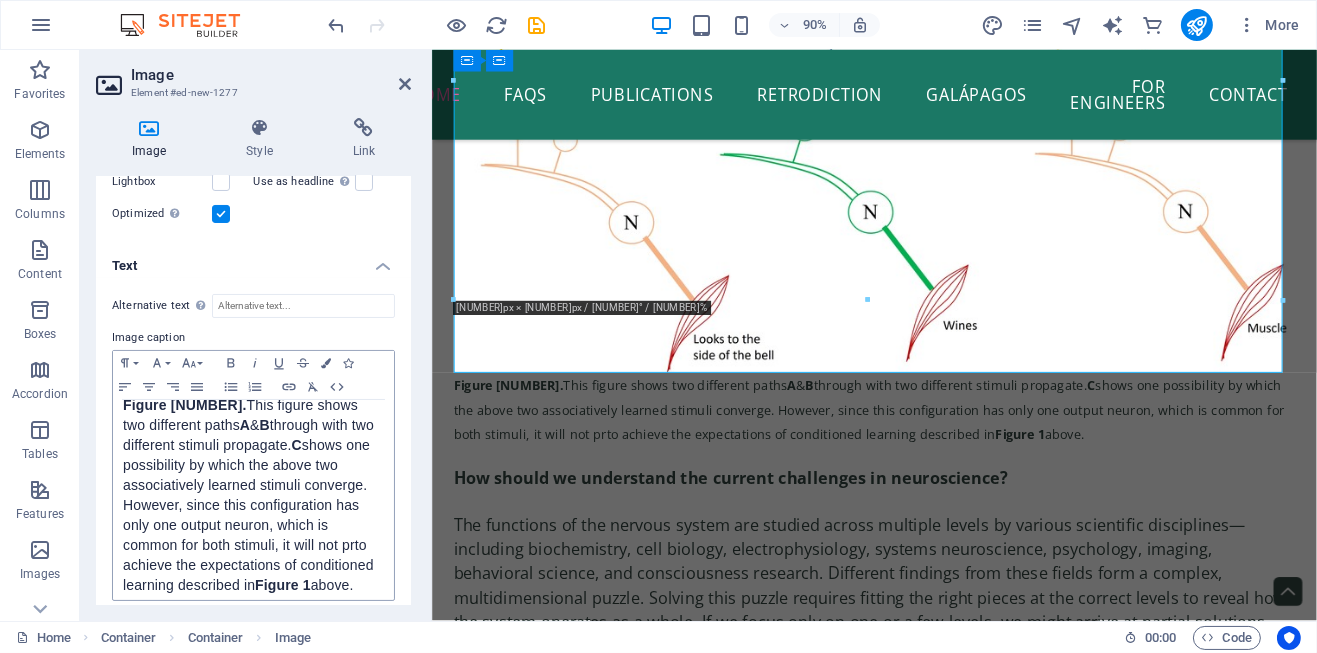 scroll, scrollTop: 360, scrollLeft: 0, axis: vertical 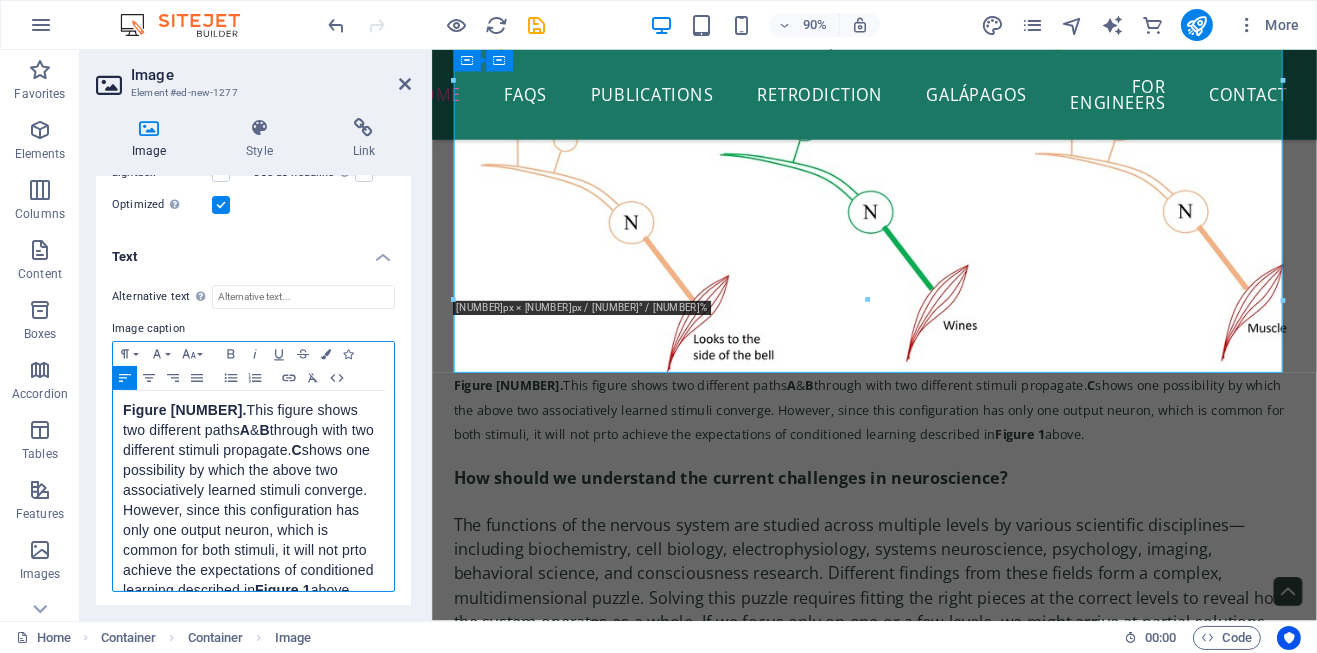 click on "Figure 4.  This figure shows two different paths  A  &  B  through with two different stimuli propagate.  C  shows one possibility by which the above two associatively learned stimuli converge. However, since this configuration has only one output neuron, which is common for both stimuli, it will not prto achieve the expectations of conditioned learning described in  Figure 1  above." at bounding box center [253, 501] 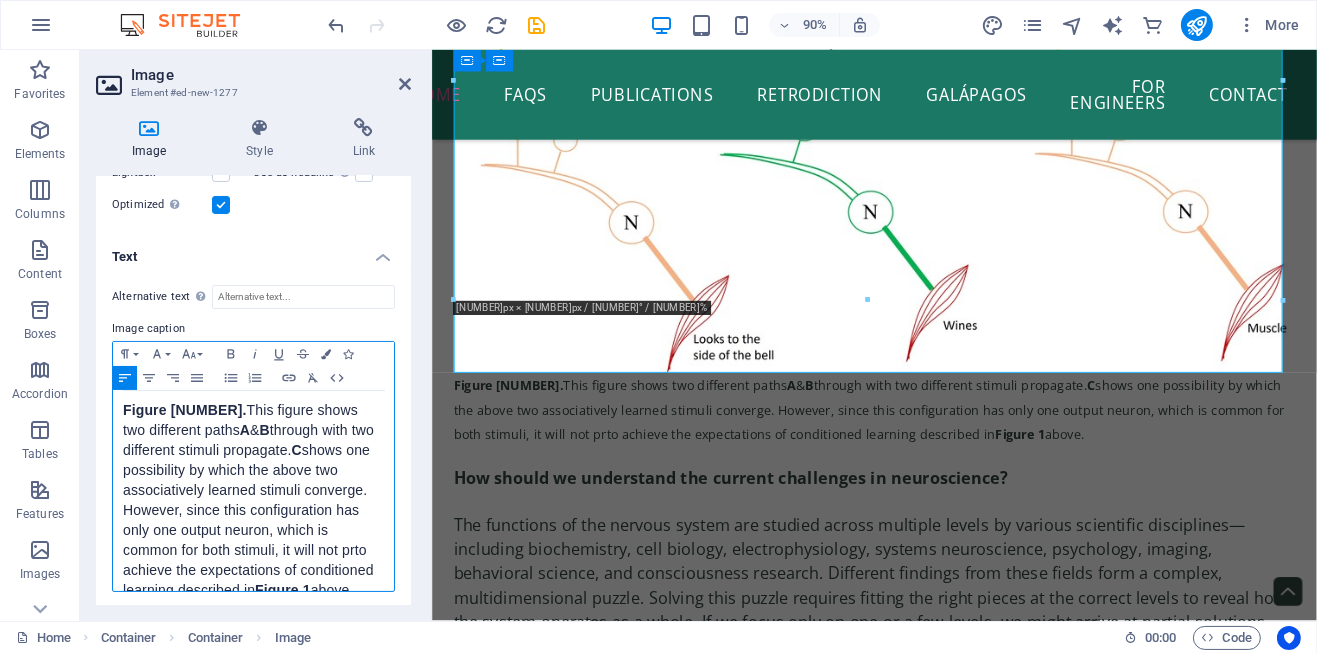 type 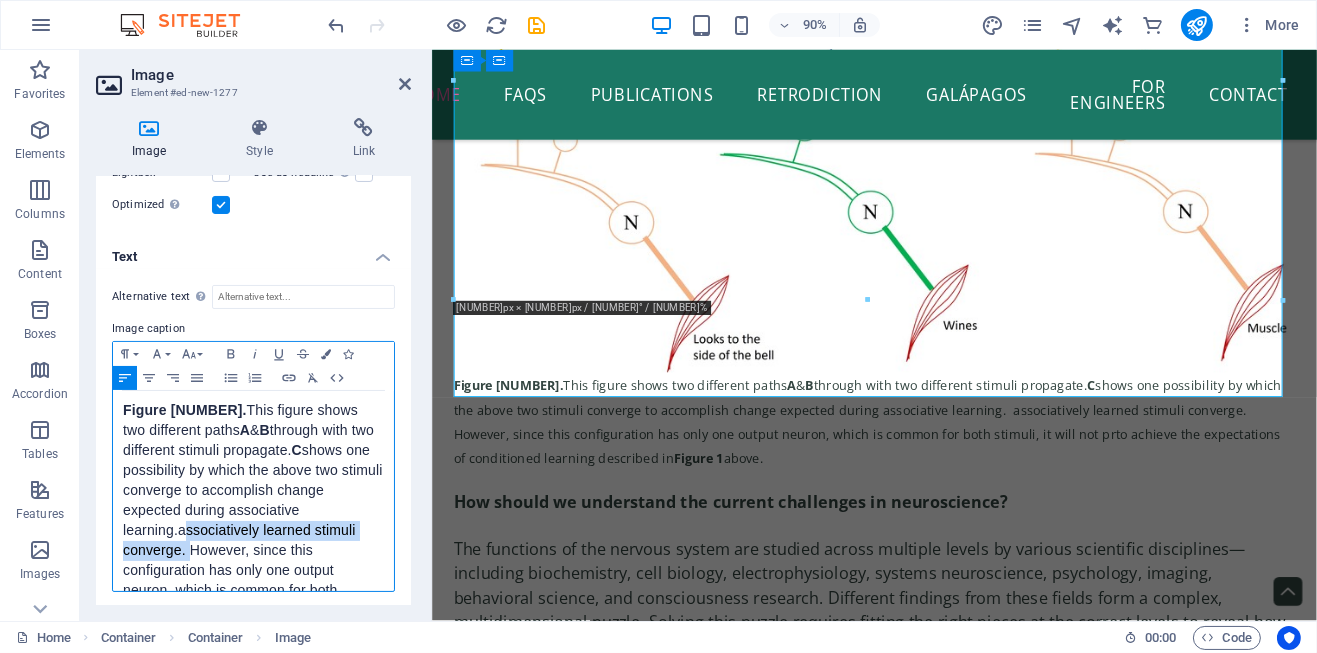 drag, startPoint x: 122, startPoint y: 520, endPoint x: 373, endPoint y: 527, distance: 251.0976 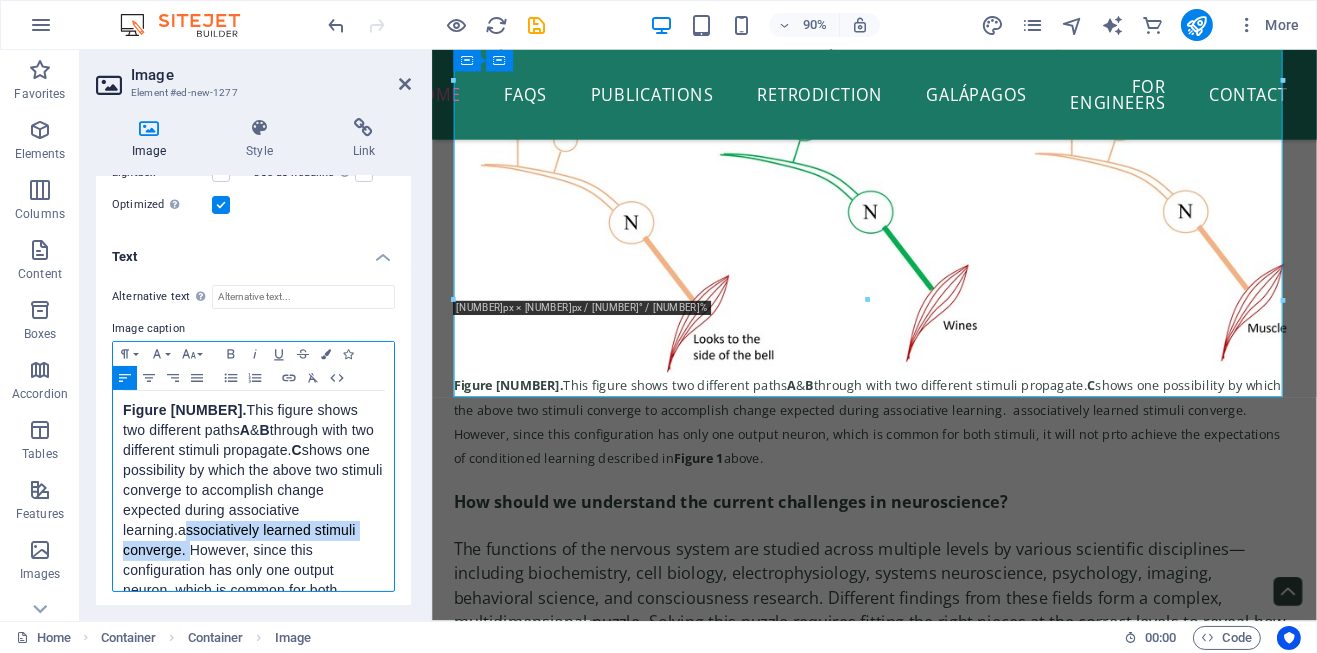click on "Figure 4. This figure shows two different paths A & B through with two different stimuli propagate. C shows one possibility by which the above two stimuli converge to accomplish change expected during associative learning. associatively learned stimuli converge. However, since this configuration has only one output neuron, which is common for both stimuli, it will not prto achieve the expectations of conditioned learning described in Figure 1 above." at bounding box center [253, 531] 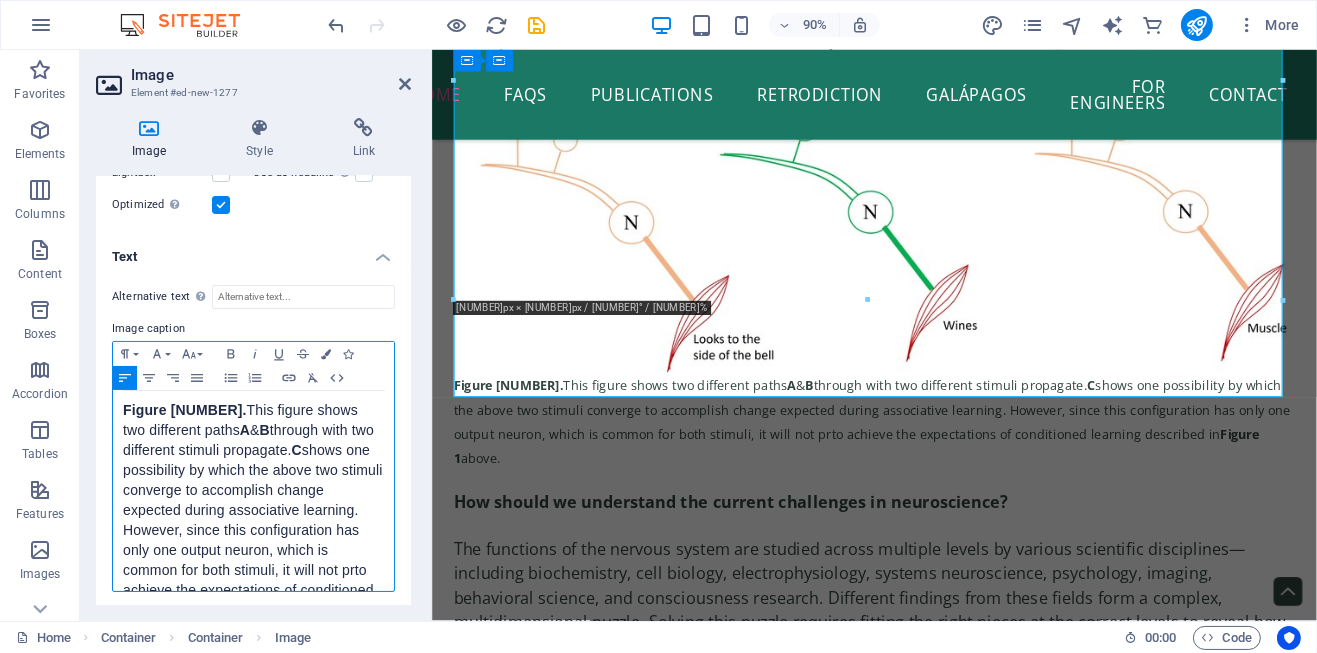 click on "This figure shows two different paths A & B through with two different stimuli propagate. C shows one possibility by which the above two stimuli converge to accomplish change expected during associative learning. However, since this configuration has only one output neuron, which is common for both stimuli, it will not prto achieve the expectations of conditioned learning described in Figure 1 above." at bounding box center [253, 510] 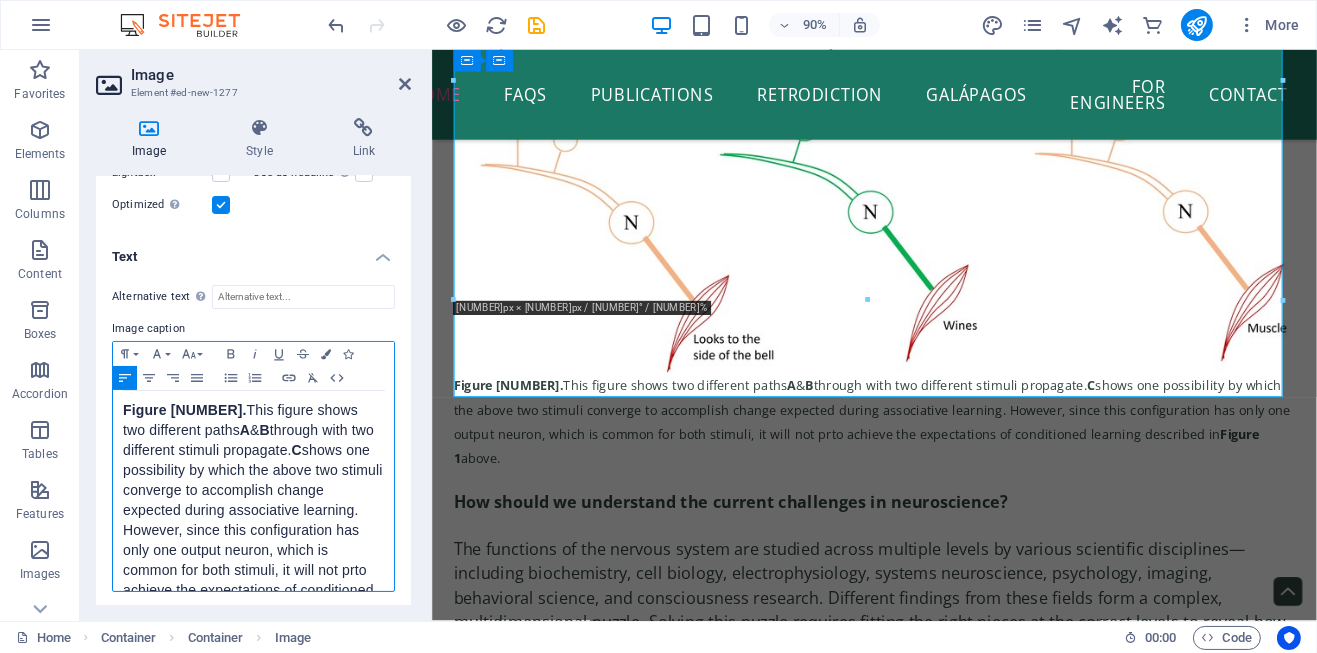 scroll, scrollTop: 33, scrollLeft: 0, axis: vertical 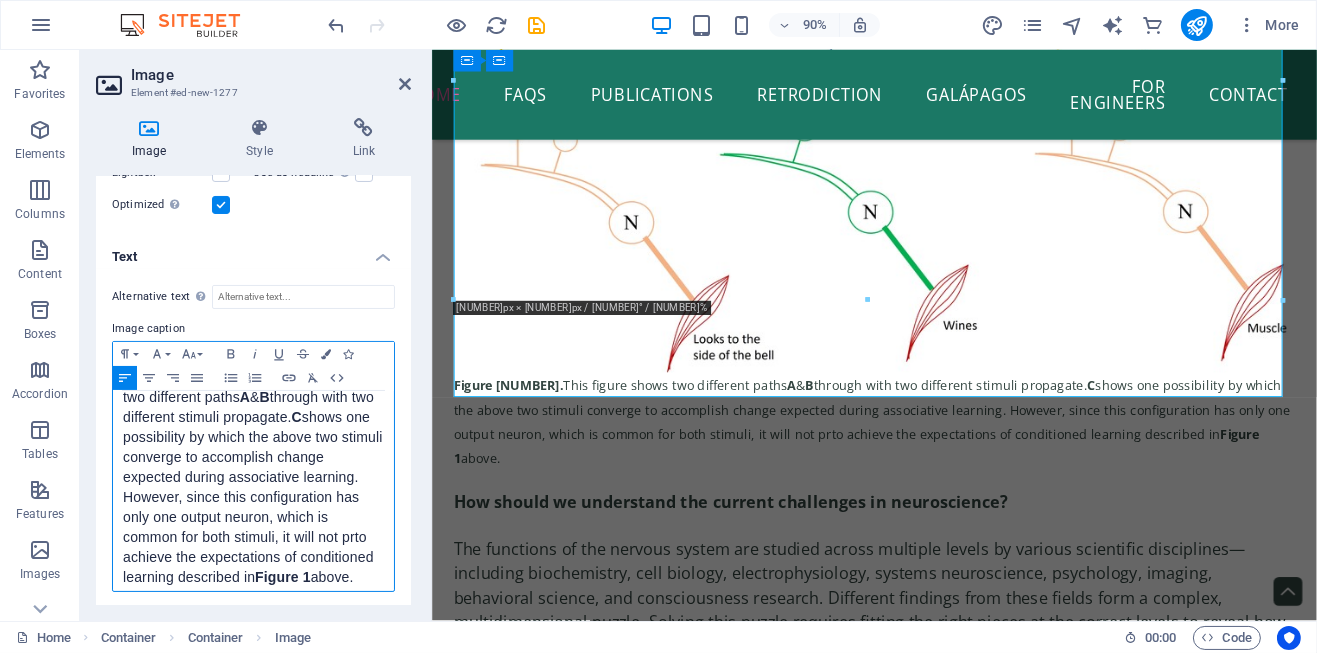 click on "This figure shows two different paths A & B through with two different stimuli propagate. C shows one possibility by which the above two stimuli converge to accomplish change expected during associative learning. However, since this configuration has only one output neuron, which is common for both stimuli, it will not prto achieve the expectations of conditioned learning described in Figure 1 above." at bounding box center (253, 477) 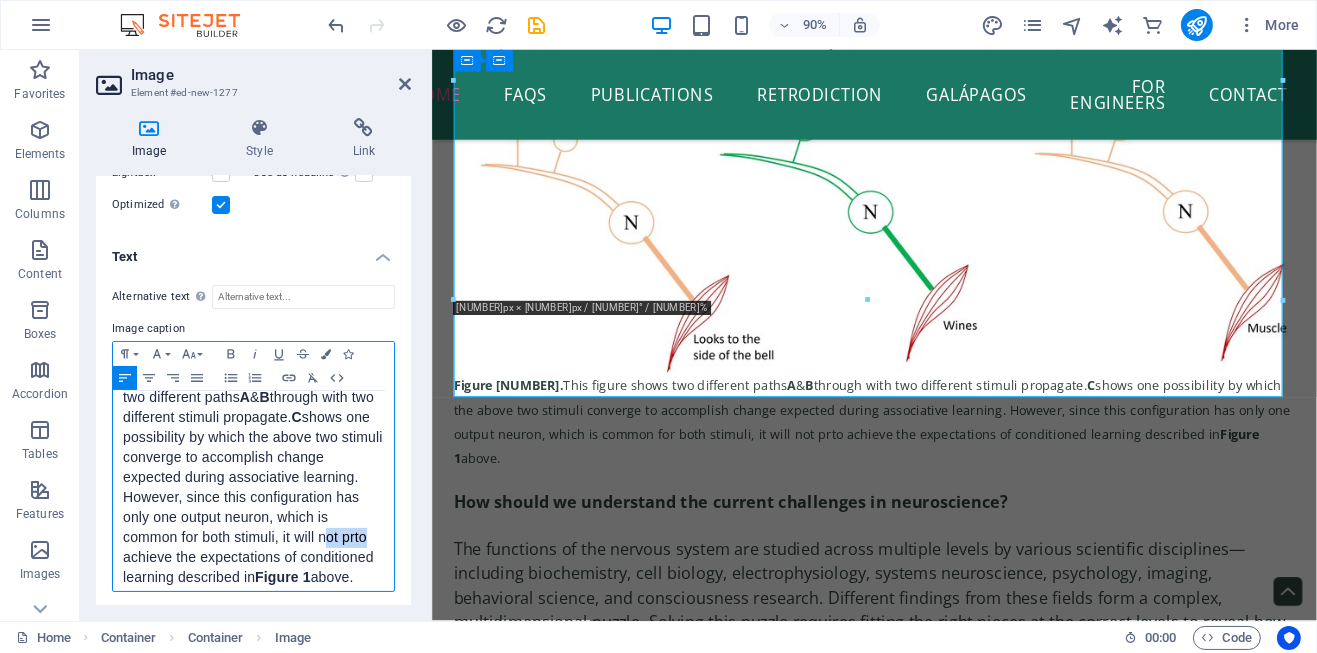 drag, startPoint x: 364, startPoint y: 531, endPoint x: 326, endPoint y: 535, distance: 38.209946 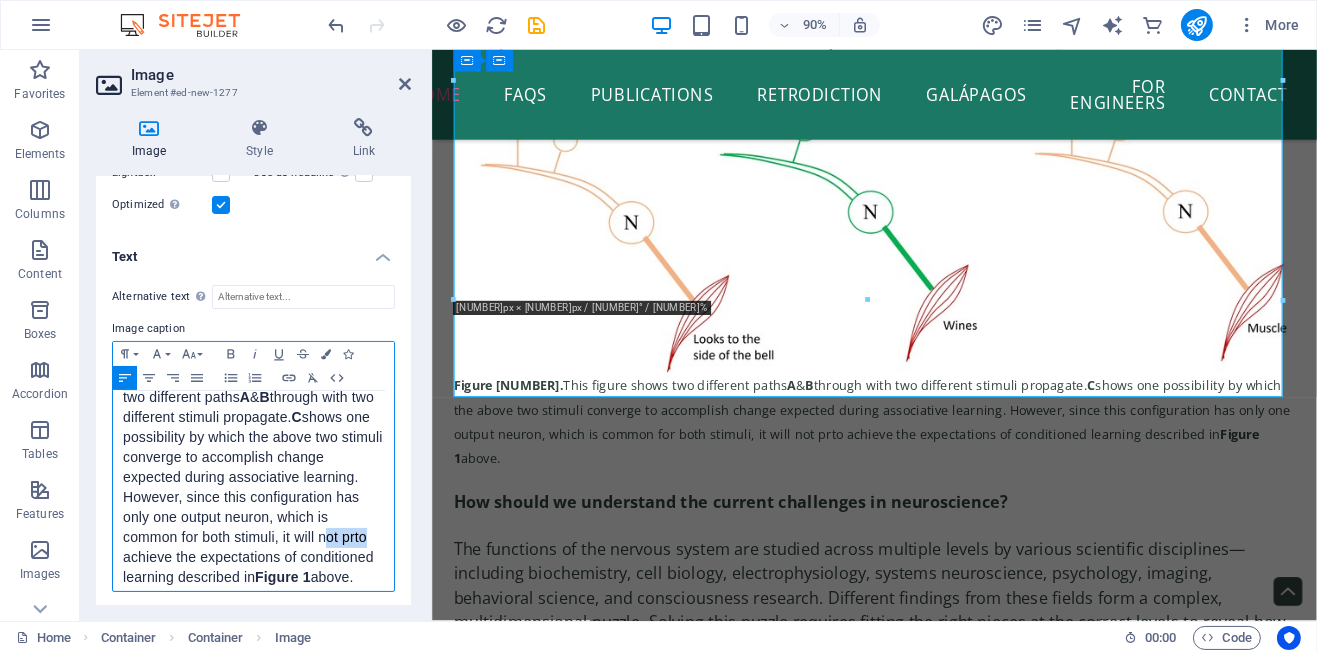 click on "This figure shows two different paths A & B through with two different stimuli propagate. C shows one possibility by which the above two stimuli converge to accomplish change expected during associative learning. However, since this configuration has only one output neuron, which is common for both stimuli, it will not prto achieve the expectations of conditioned learning described in Figure 1 above." at bounding box center [253, 477] 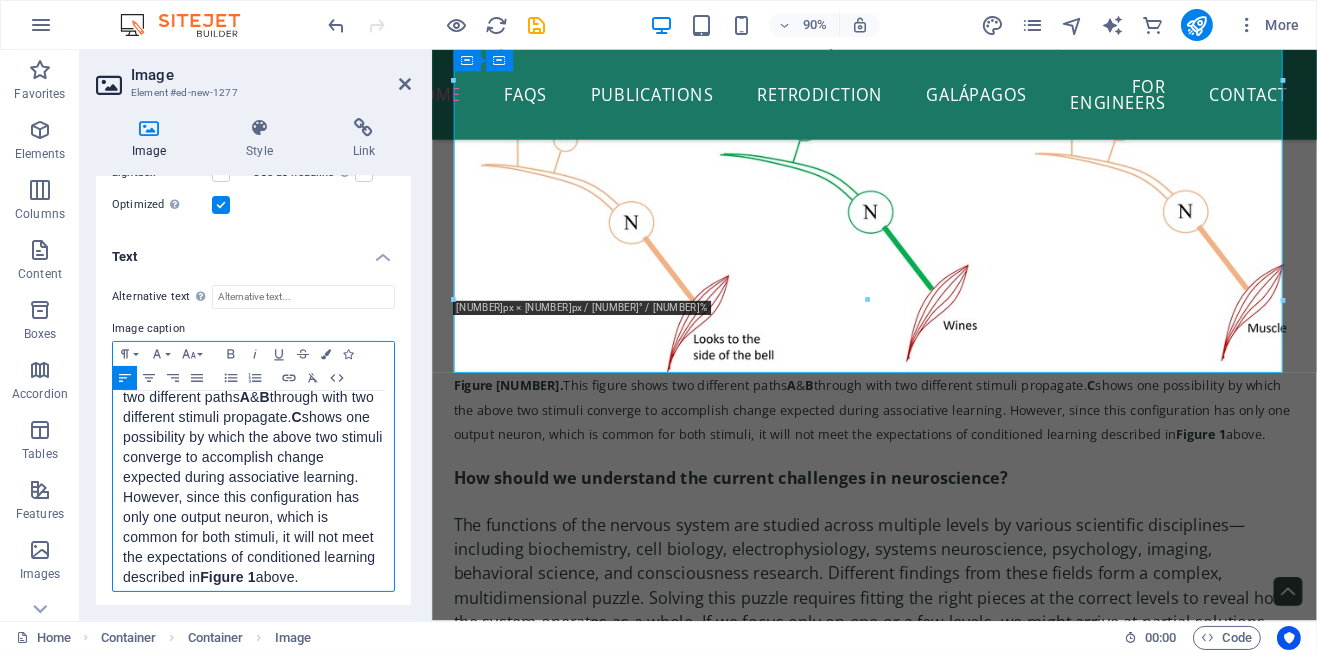 click on "Figure [NUMBER]. This figure shows two different paths A & B through with two different stimuli propagate. C shows one possibility by which the above two stimuli converge to accomplish change expected during associative learning. However, since this configuration has only one output neuron, which is common for both stimuli, it will not meet the expectations of conditioned learning described in Figure [NUMBER] above." at bounding box center [253, 478] 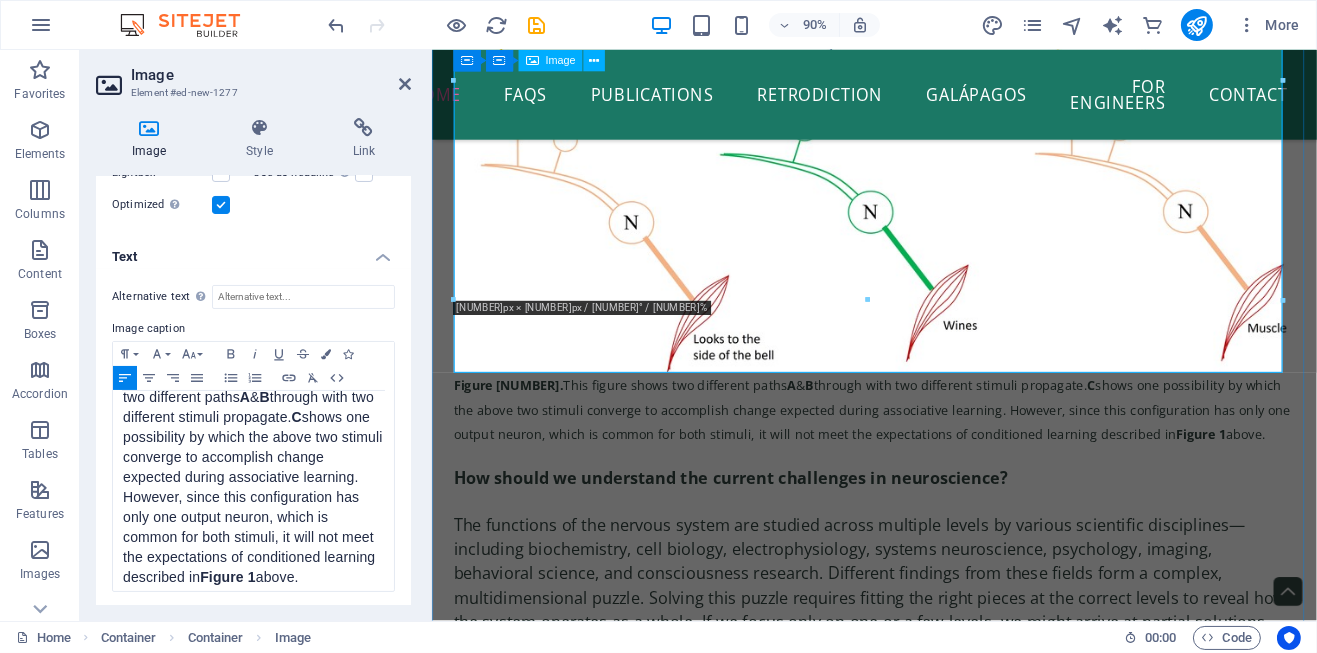 click on "Figure [NUMBER]. This figure shows two different paths A & B through with two different stimuli propagate. C shows one possibility by which the above two stimuli converge to accomplish change expected during associative learning. However, since this configuration has only one output neuron, which is common for both stimuli, it will not meet the expectations of conditioned learning described in Figure [NUMBER] above." at bounding box center (922, 187) 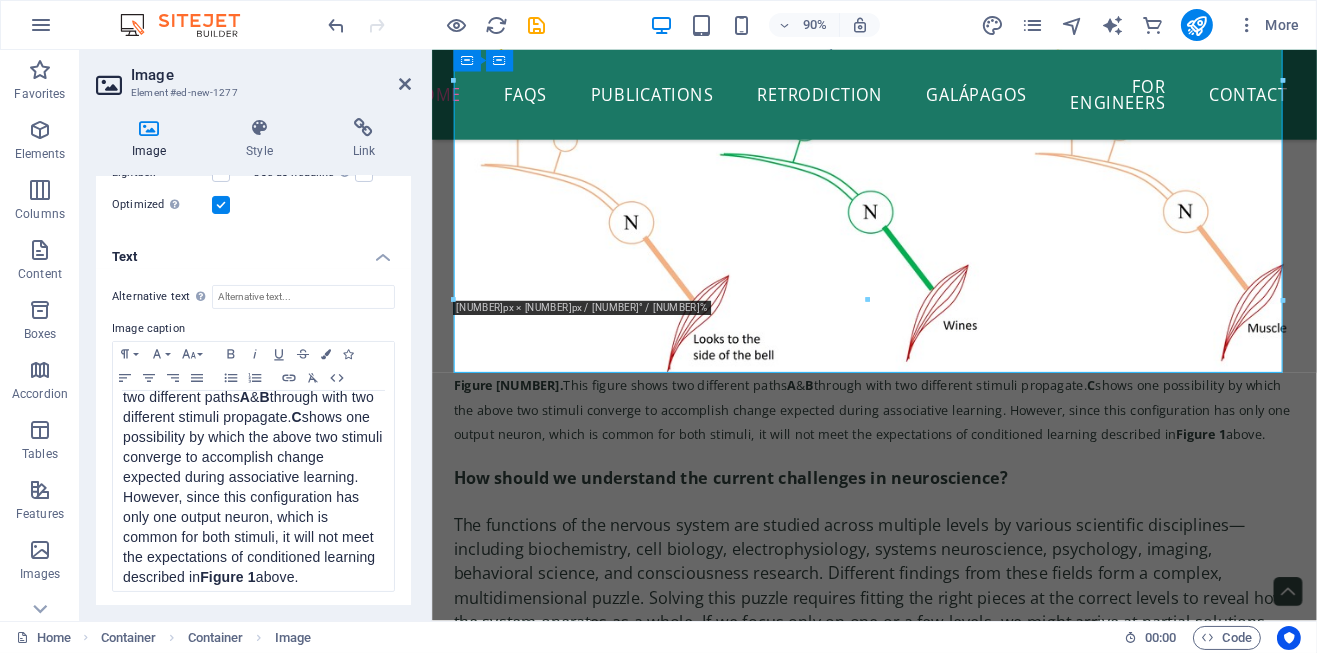 click on "Drag files here, click to choose files or select files from Files or our free stock photos & videos Select files from the file manager, stock photos, or upload file(s) Upload Width Default auto px rem % em vh vw Fit image Automatically fit image to a fixed width and height Height Default auto px Alignment Lazyload Loading images after the page loads improves page speed. Responsive Automatically load retina image and smartphone optimized sizes. Lightbox Use as headline The image will be wrapped in an H1 headline tag. Useful for giving alternative text the weight of an H1 headline, e.g. for the logo. Leave unchecked if uncertain. Optimized Images are compressed to improve page speed. Position Direction Custom X offset 50 px rem % vh vw Y offset 50 px rem % vh vw" at bounding box center (253, 43) 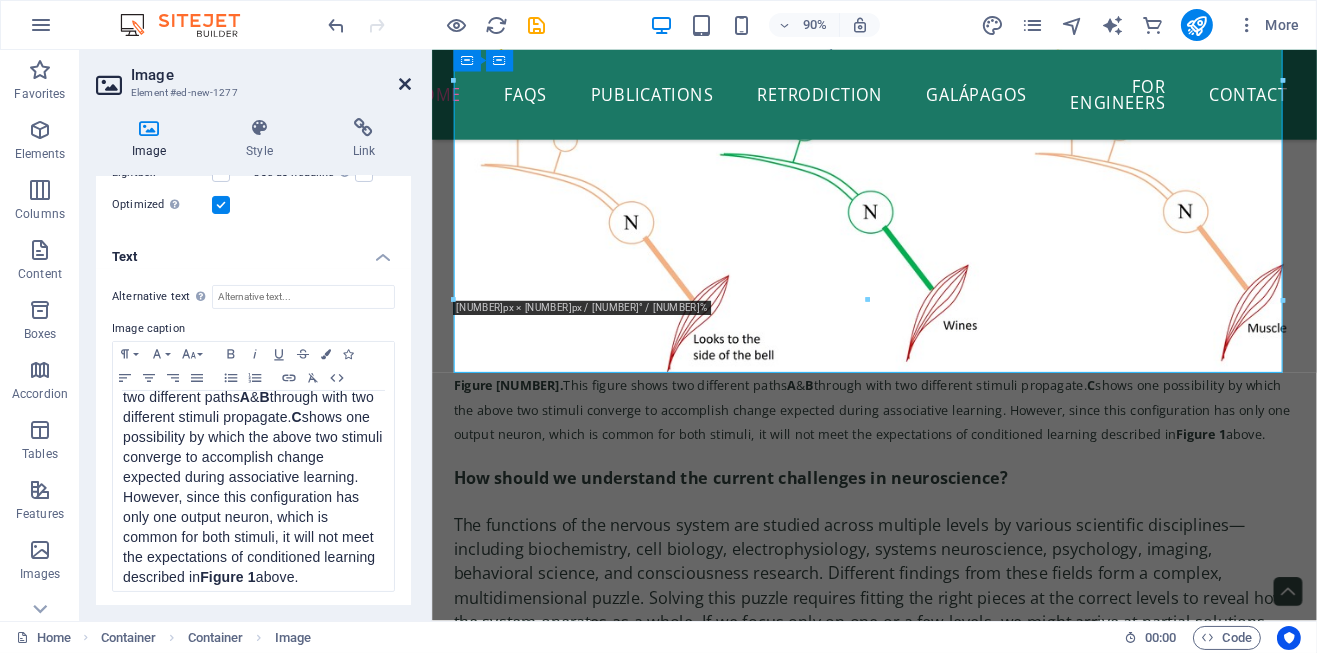click at bounding box center (405, 84) 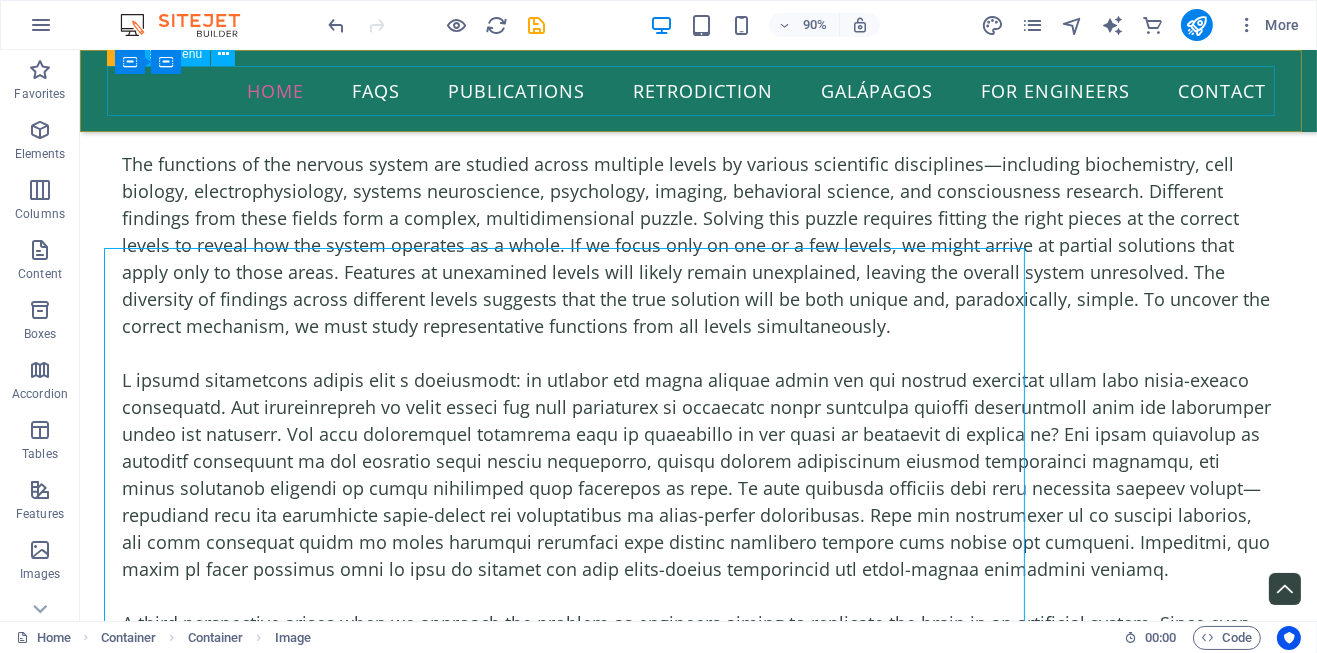 scroll, scrollTop: 4365, scrollLeft: 0, axis: vertical 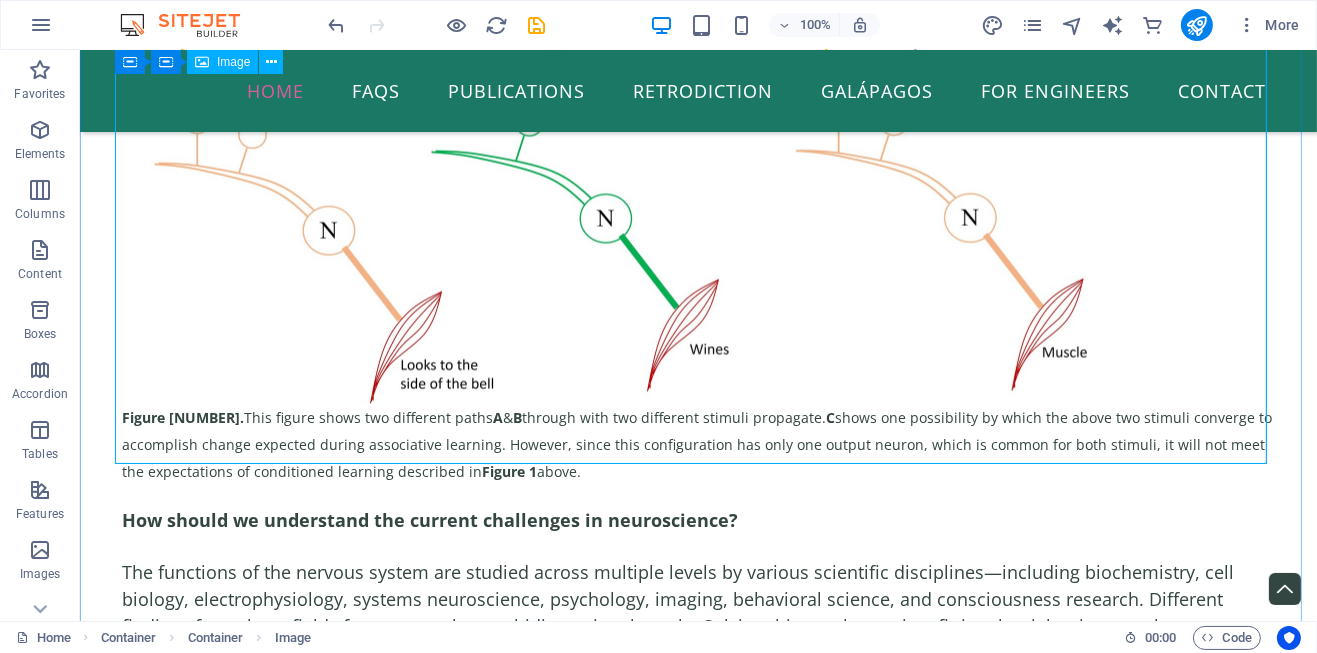 click on "Figure [NUMBER]. This figure shows two different paths A & B through with two different stimuli propagate. C shows one possibility by which the above two stimuli converge to accomplish change expected during associative learning. However, since this configuration has only one output neuron, which is common for both stimuli, it will not meet the expectations of conditioned learning described in Figure [NUMBER] above." at bounding box center (698, 173) 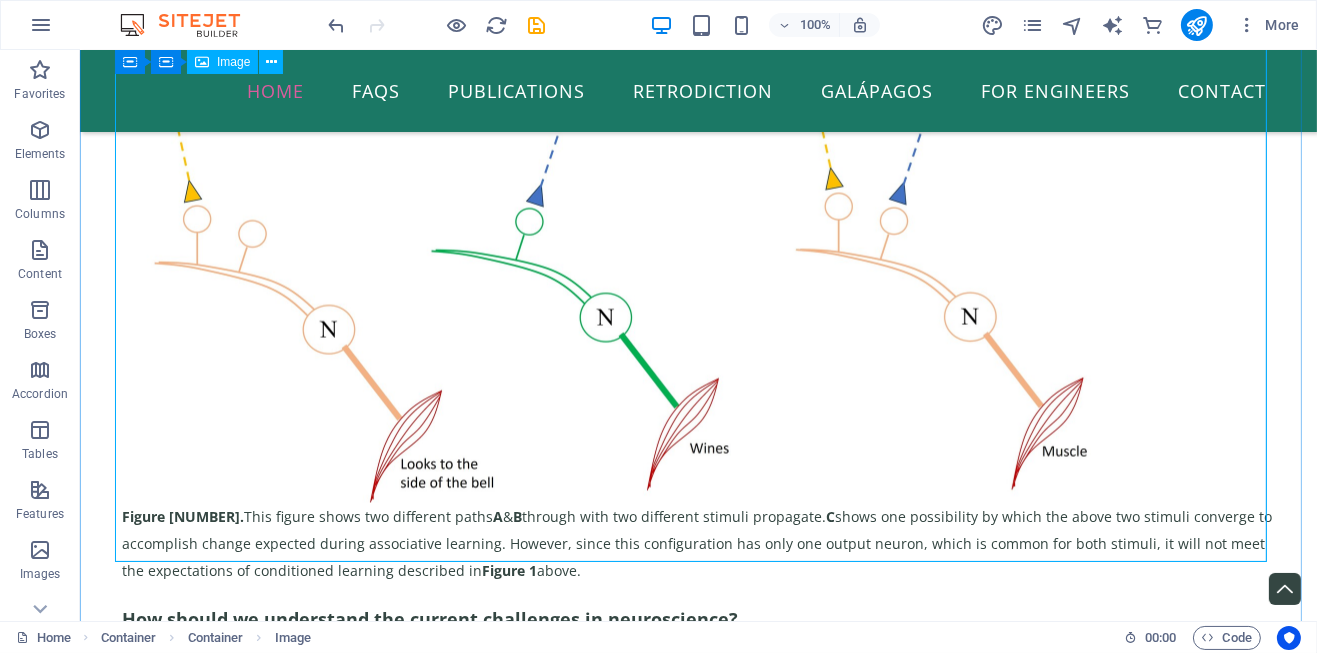 scroll, scrollTop: 4265, scrollLeft: 0, axis: vertical 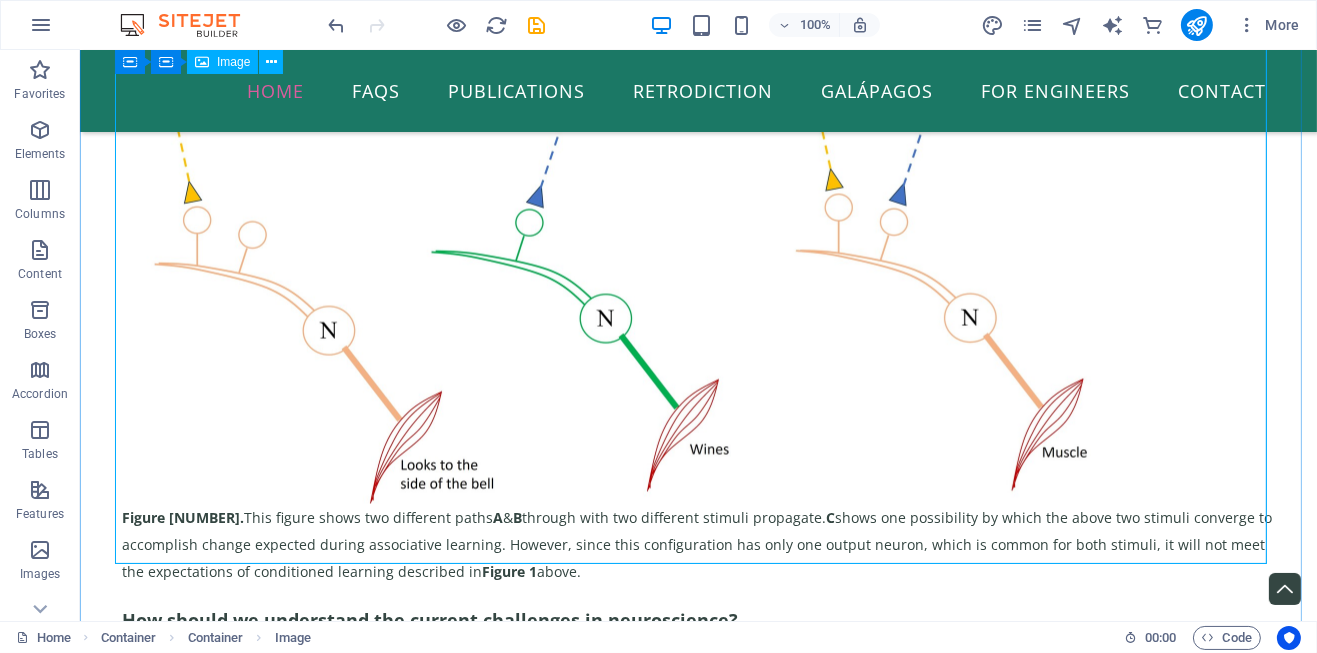 click on "Figure [NUMBER]. This figure shows two different paths A & B through with two different stimuli propagate. C shows one possibility by which the above two stimuli converge to accomplish change expected during associative learning. However, since this configuration has only one output neuron, which is common for both stimuli, it will not meet the expectations of conditioned learning described in Figure [NUMBER] above." at bounding box center (698, 273) 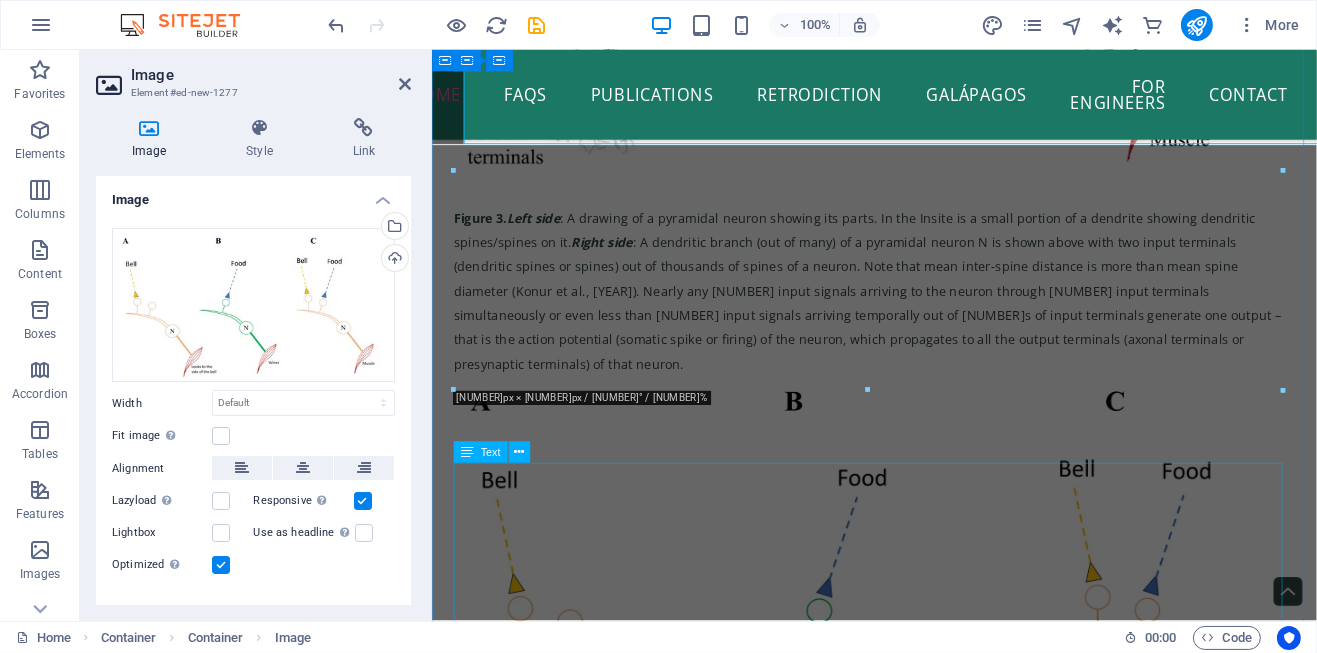 scroll, scrollTop: 4674, scrollLeft: 0, axis: vertical 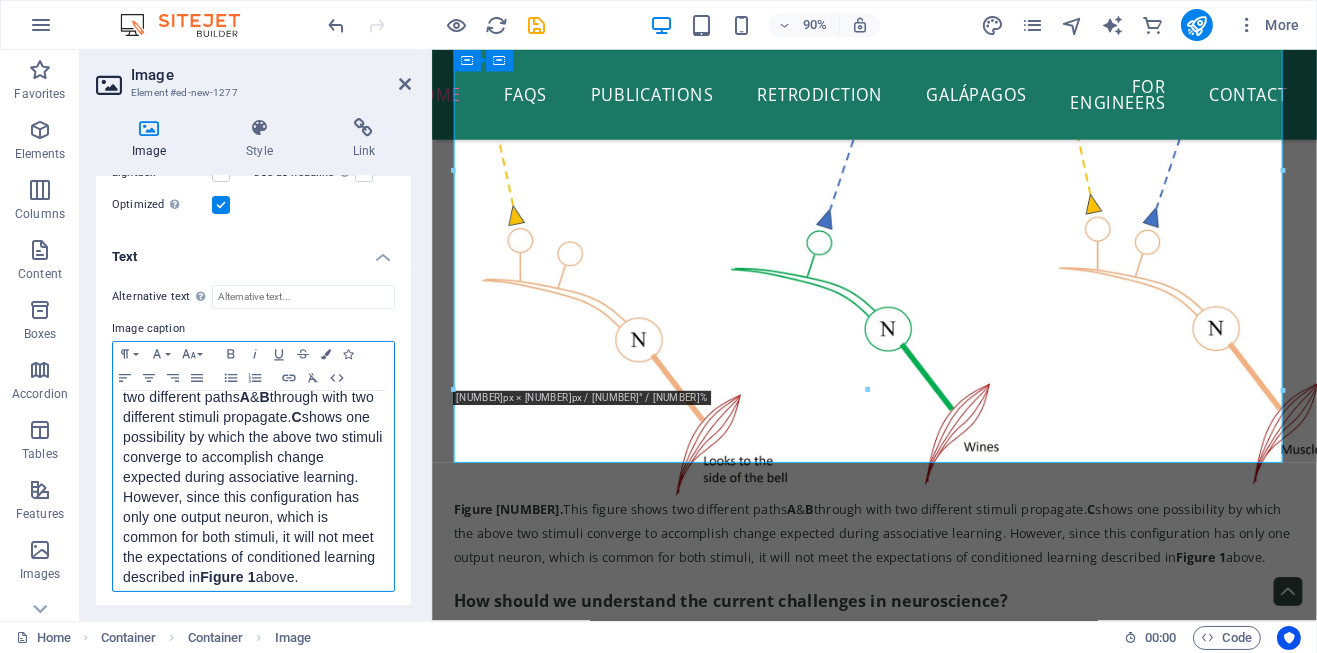click on "Figure [NUMBER]. This figure shows two different paths A & B through with two different stimuli propagate. C shows one possibility by which the above two stimuli converge to accomplish change expected during associative learning. However, since this configuration has only one output neuron, which is common for both stimuli, it will not meet the expectations of conditioned learning described in Figure [NUMBER] above." at bounding box center [253, 478] 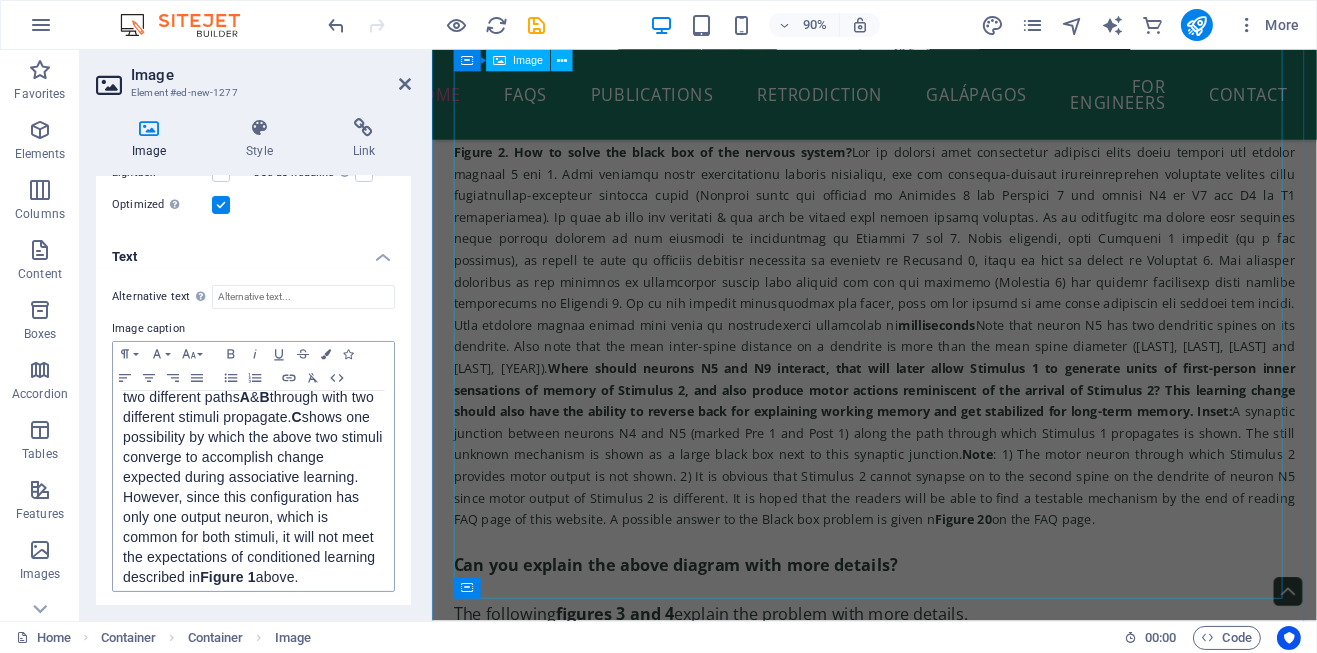 scroll, scrollTop: 3574, scrollLeft: 0, axis: vertical 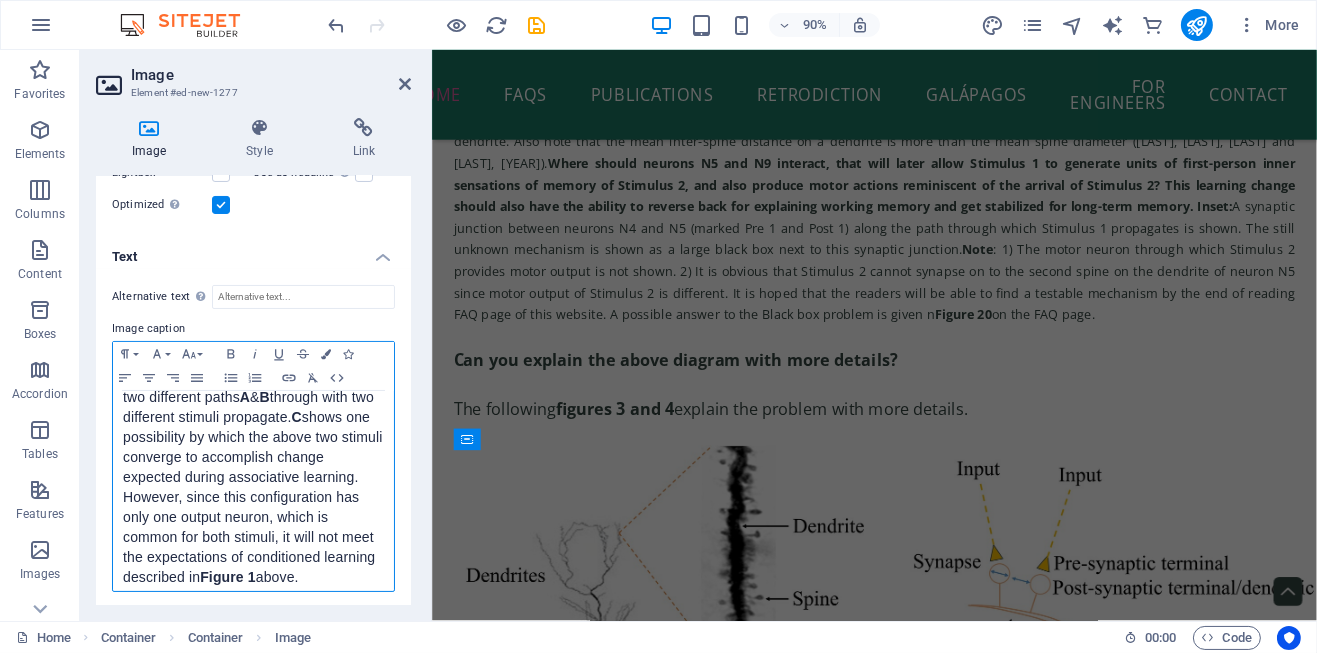 click on "Figure [NUMBER]. This figure shows two different paths A & B through with two different stimuli propagate. C shows one possibility by which the above two stimuli converge to accomplish change expected during associative learning. However, since this configuration has only one output neuron, which is common for both stimuli, it will not meet the expectations of conditioned learning described in Figure [NUMBER] above." at bounding box center (253, 478) 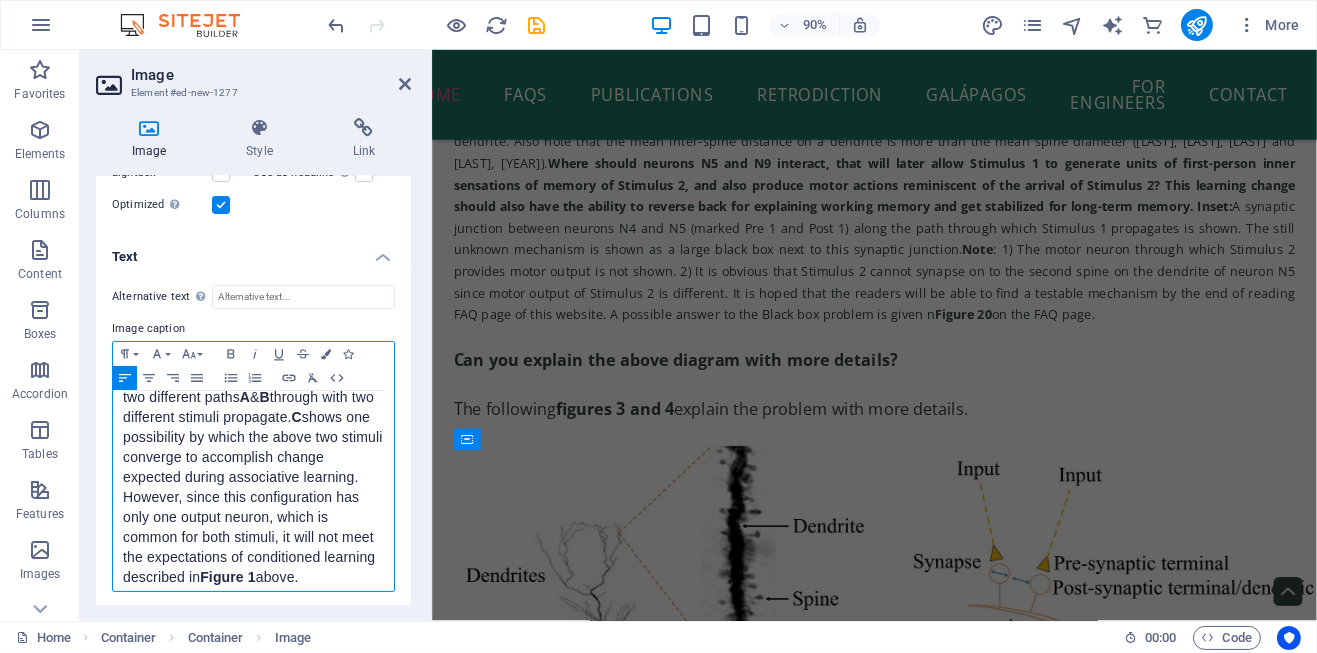 type 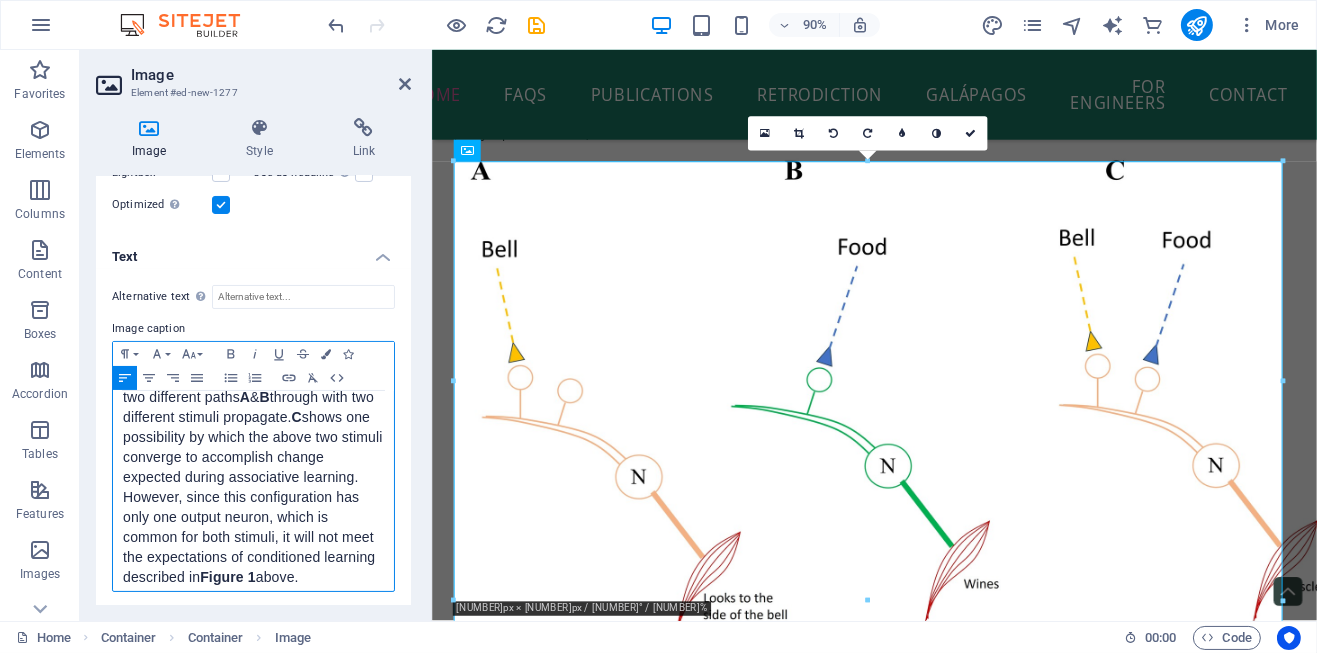 scroll, scrollTop: 4530, scrollLeft: 0, axis: vertical 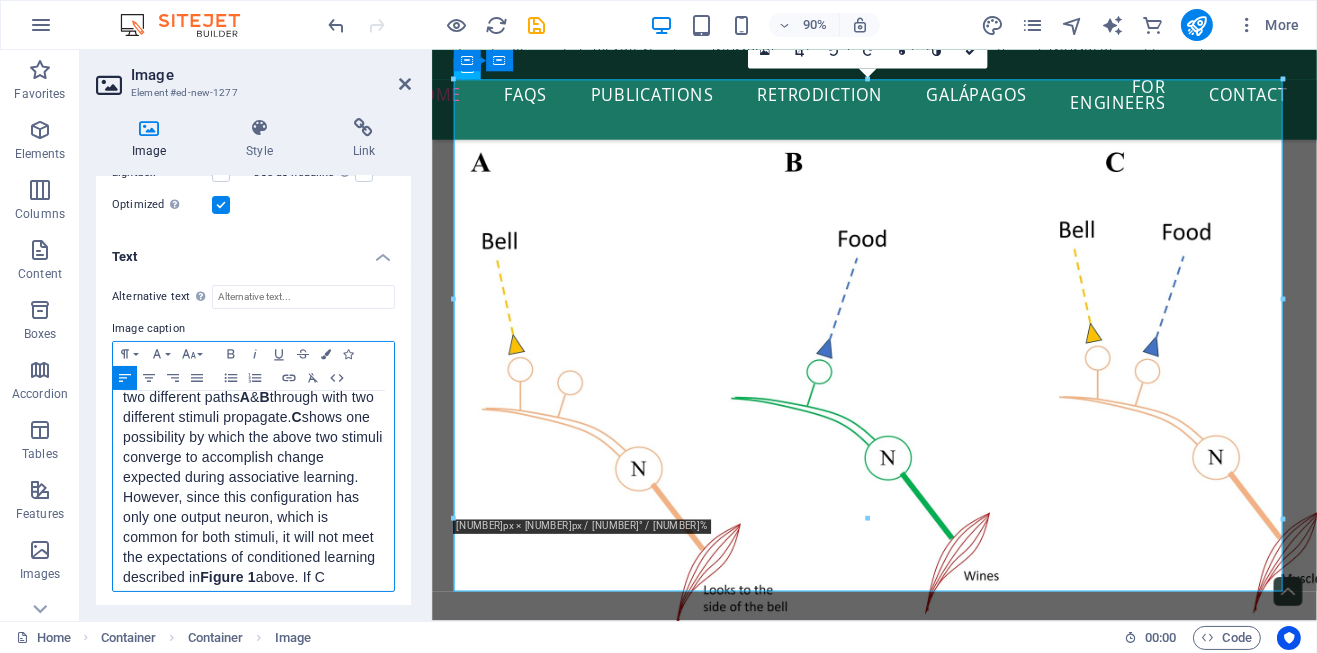 click on "Figure [NUMBER]. This figure shows two different paths A \u0026 B through with two different stimuli propagate. C shows one possibility by which the above two stimuli converge to accomplish change expected during associative learning. However, since this configuration has only one output neuron, which is common for both stimuli, it will not meet the expectations of conditioned learning described in Figure [NUMBER] above. If C" at bounding box center [253, 478] 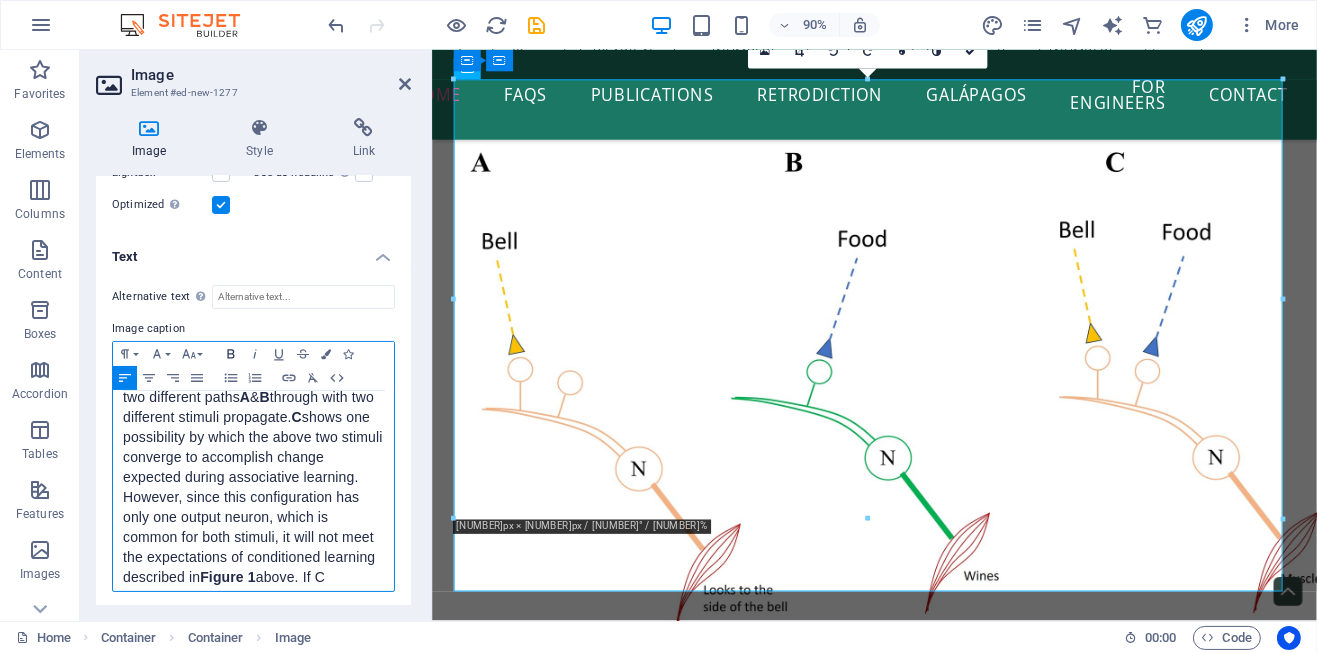 click 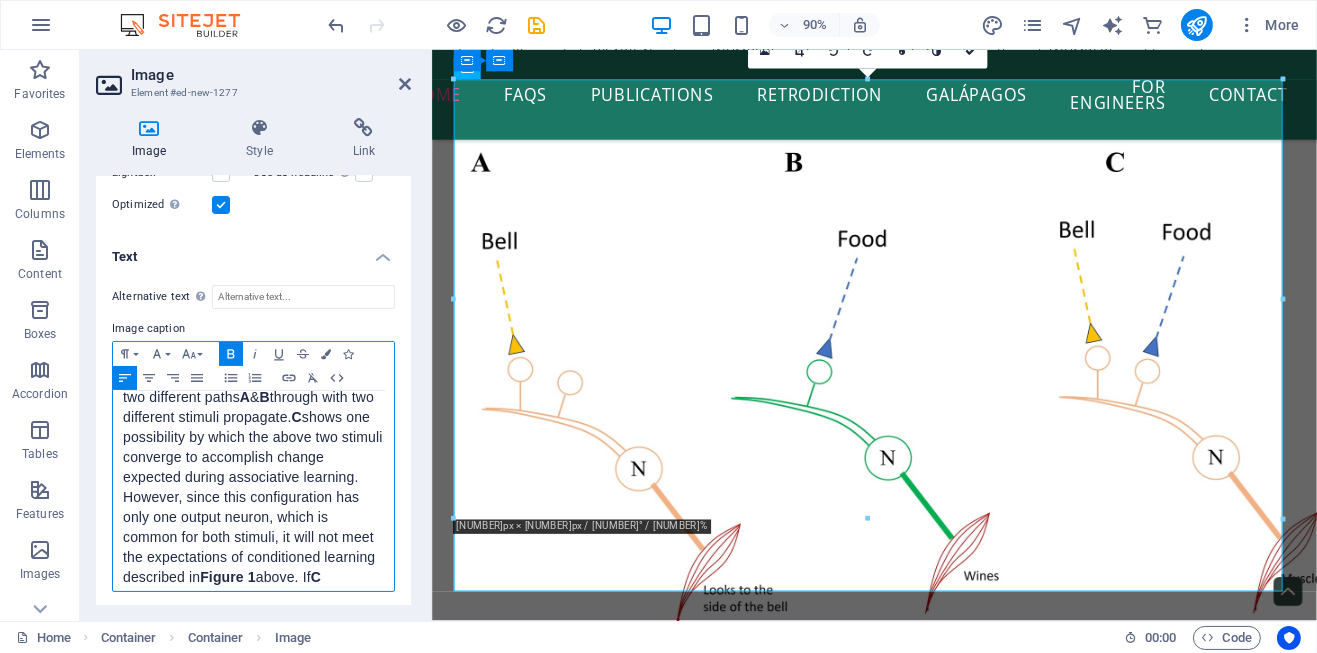 click on "Figure [NUMBER]. This figure shows two different paths A & B through with two different stimuli propagate. C shows one possibility by which the above two stimuli converge to accomplish change expected during associative learning. However, since this configuration has only one output neuron, which is common for both stimuli, it will not meet the expectations of conditioned learning described in Figure [NUMBER] above. If C" at bounding box center (253, 478) 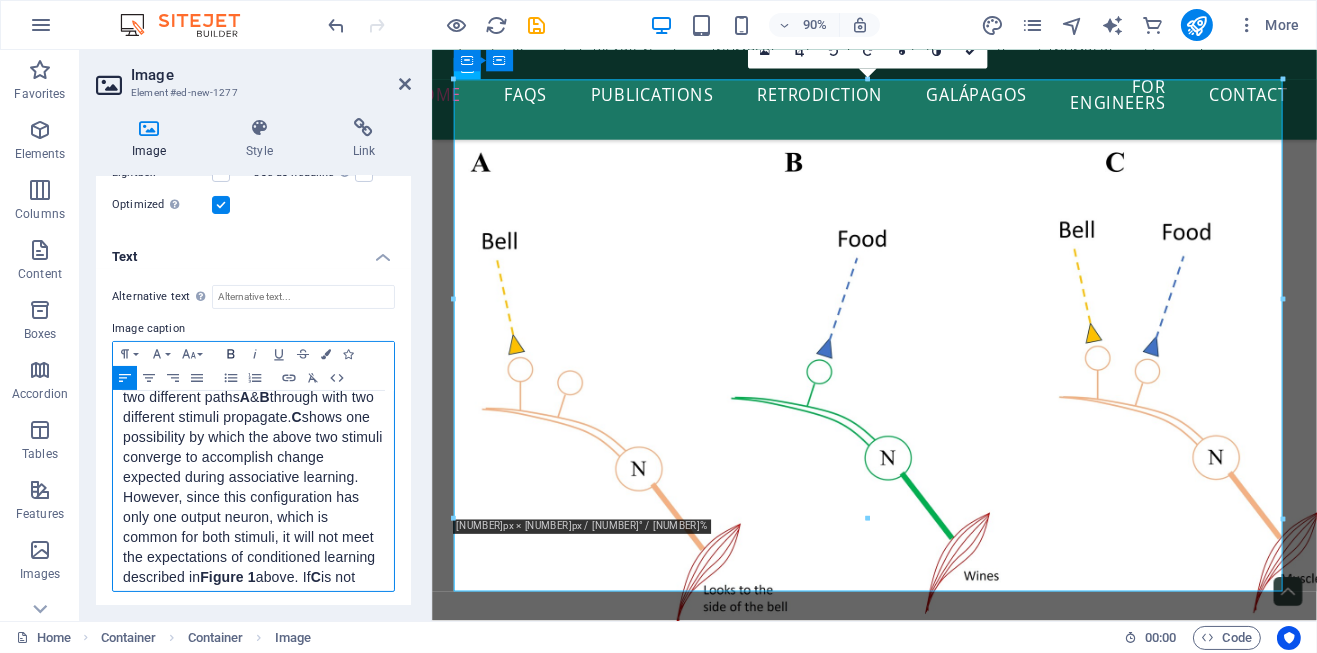 scroll, scrollTop: 40, scrollLeft: 0, axis: vertical 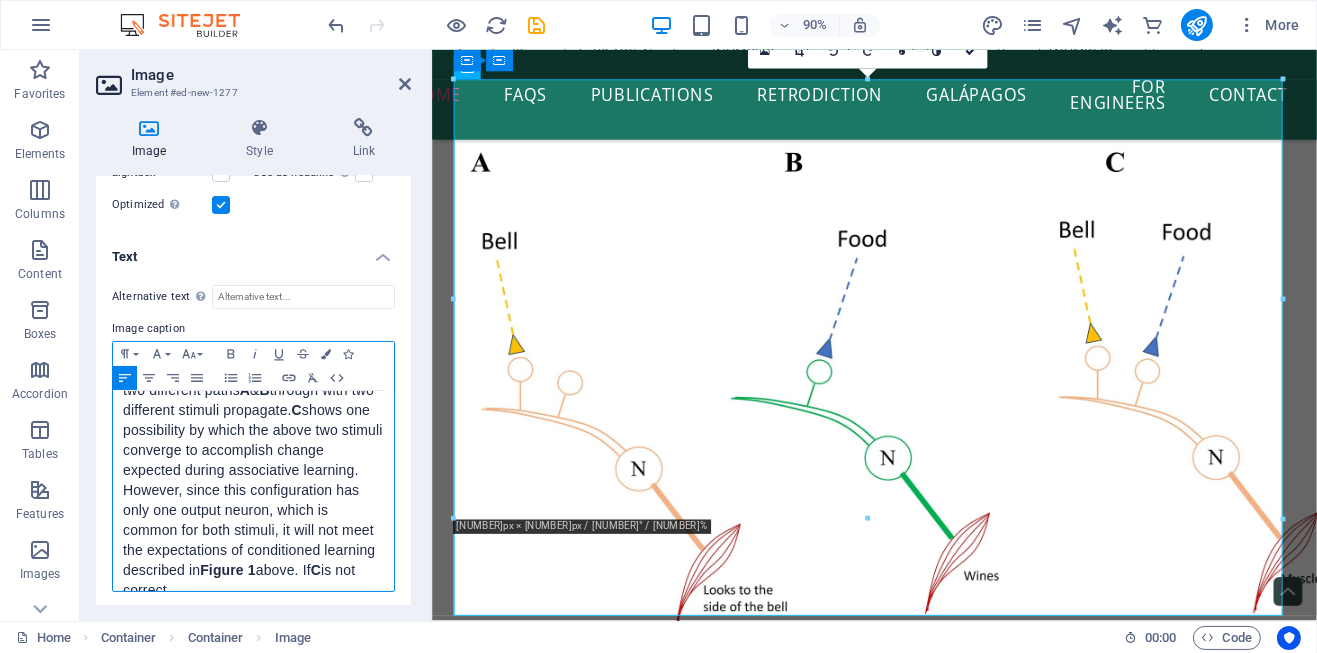 click on "C" at bounding box center [316, 570] 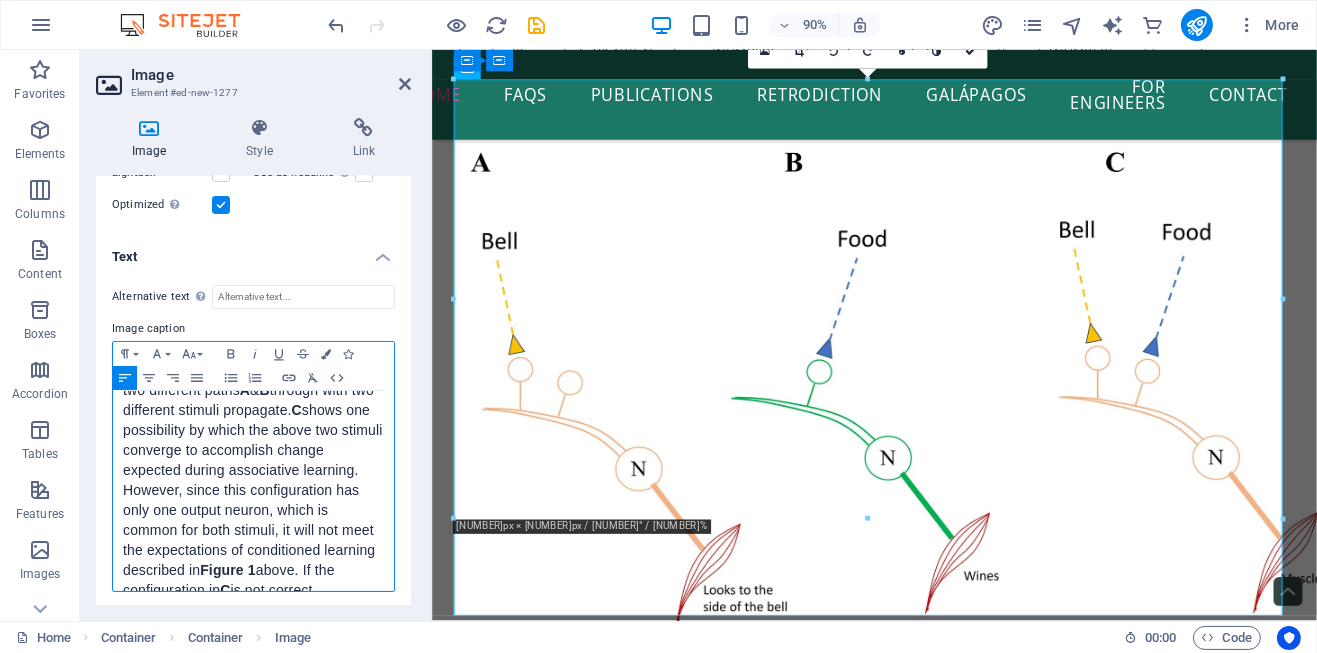 click on "Figure 4. This figure shows two different paths A & B through with two different stimuli propagate. C shows one possibility by which the above two stimuli converge to accomplish change expected during associative learning. However, since this configuration has only one output neuron, which is common for both stimuli, it will not meet the expectations of conditioned learning described in Figure 1 above. If the configuration in C is not correct," at bounding box center [253, 481] 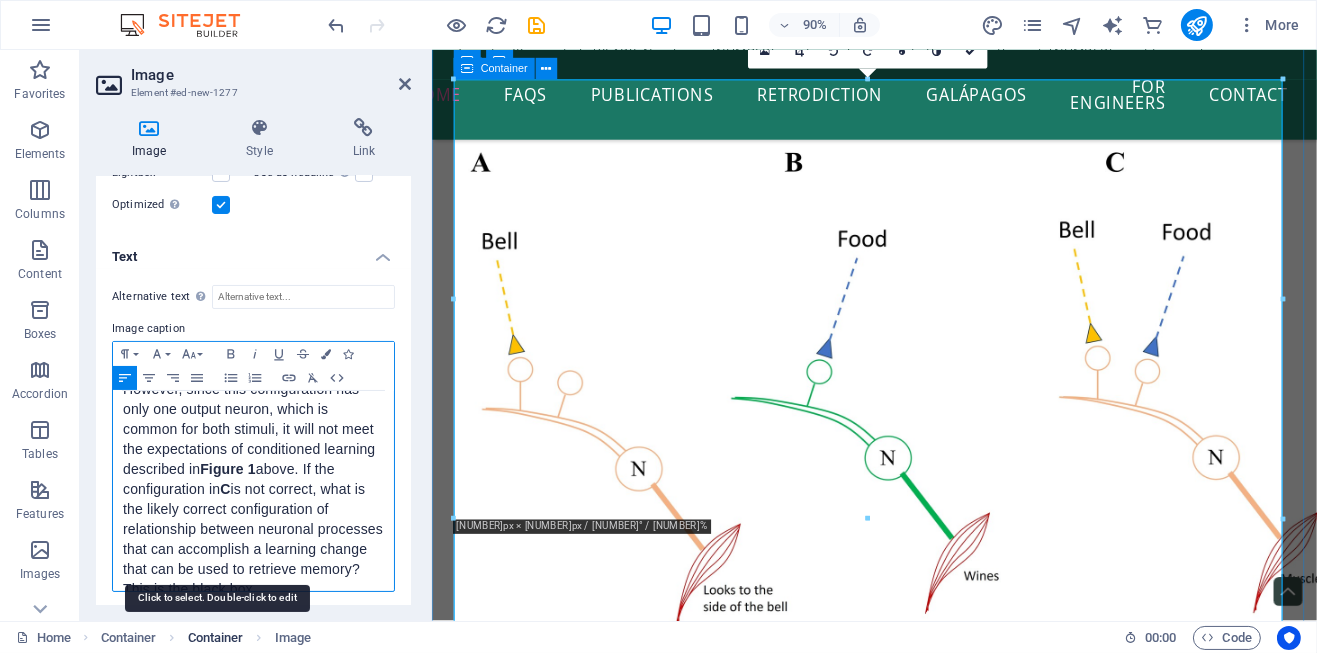 scroll, scrollTop: 157, scrollLeft: 0, axis: vertical 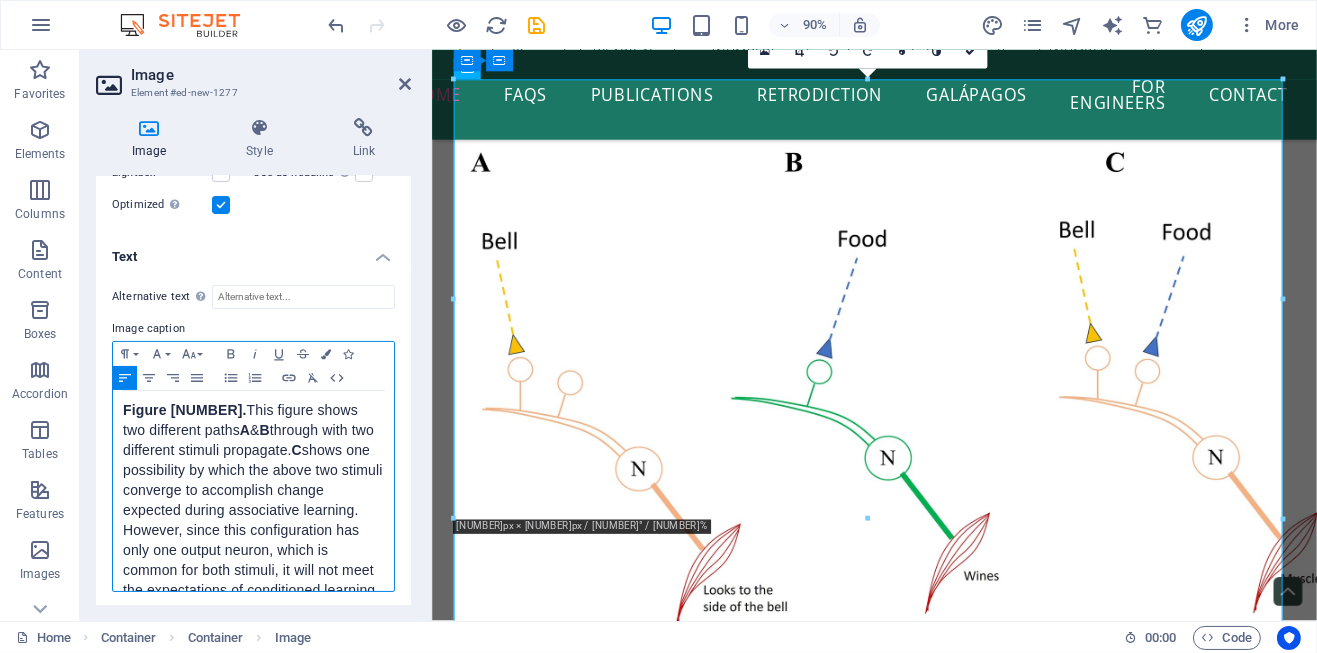 drag, startPoint x: 208, startPoint y: 580, endPoint x: 119, endPoint y: 412, distance: 190.11838 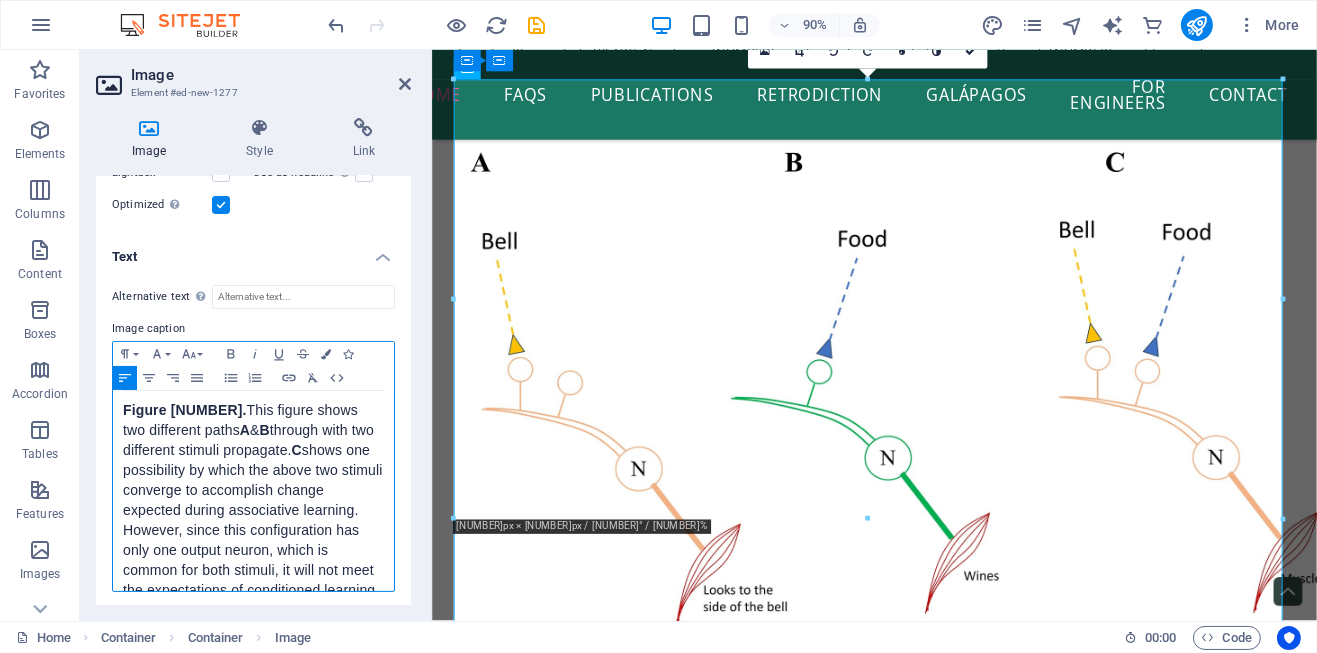 click on "Figure 4. This figure shows two different paths A & B through with two different stimuli propagate. C shows one possibility by which the above two stimuli converge to accomplish change expected during associative learning. However, since this configuration has only one output neuron, which is common for both stimuli, it will not meet the expectations of conditioned learning described in Figure 1 above. If the configuration in C is not correct, what is the likely correct configuration of relationship between neuronal processes that can accomplish a learning change that can be used to retrieve memory? This is the black box problem." at bounding box center (253, 571) 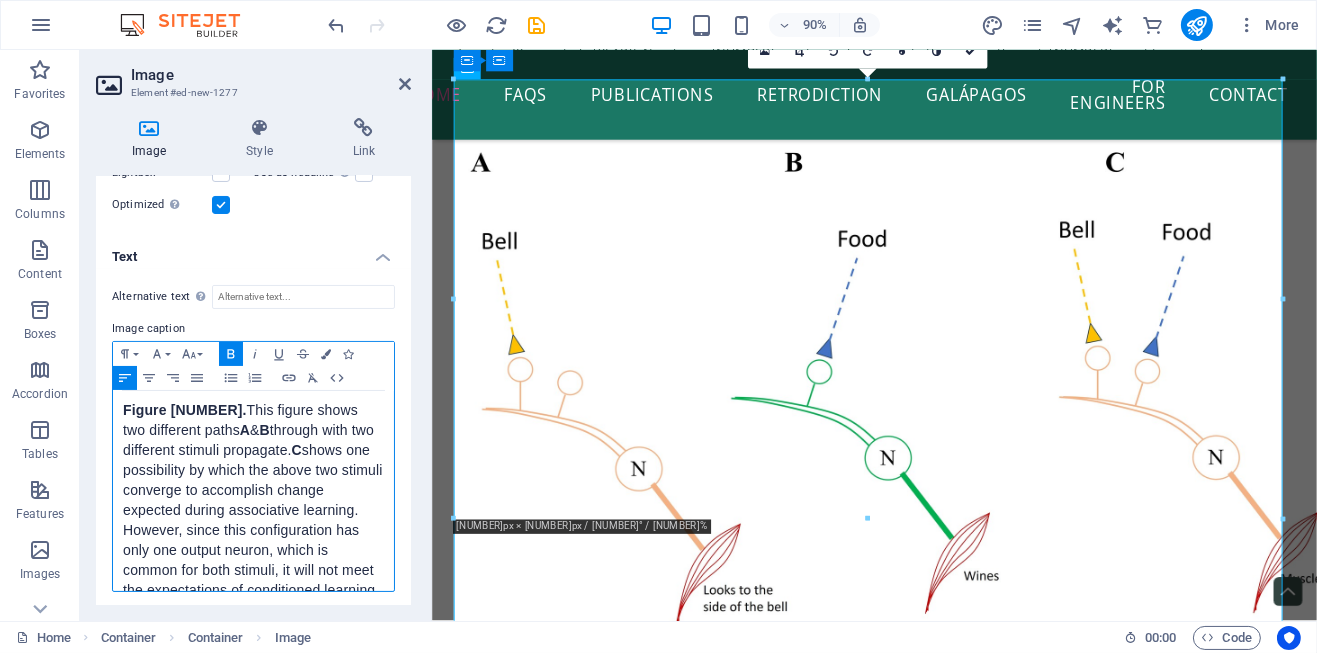 copy on "Figure 4. This figure shows two different paths A & B through with two different stimuli propagate. C shows one possibility by which the above two stimuli converge to accomplish change expected during associative learning. However, since this configuration has only one output neuron, which is common for both stimuli, it will not meet the expectations of conditioned learning described in Figure 1 above. If the configuration in C is not correct, what is the likely correct configuration of relationship between neuronal processes that can accomplish a learning change that can be used to retrieve memory? This is the black box problem." 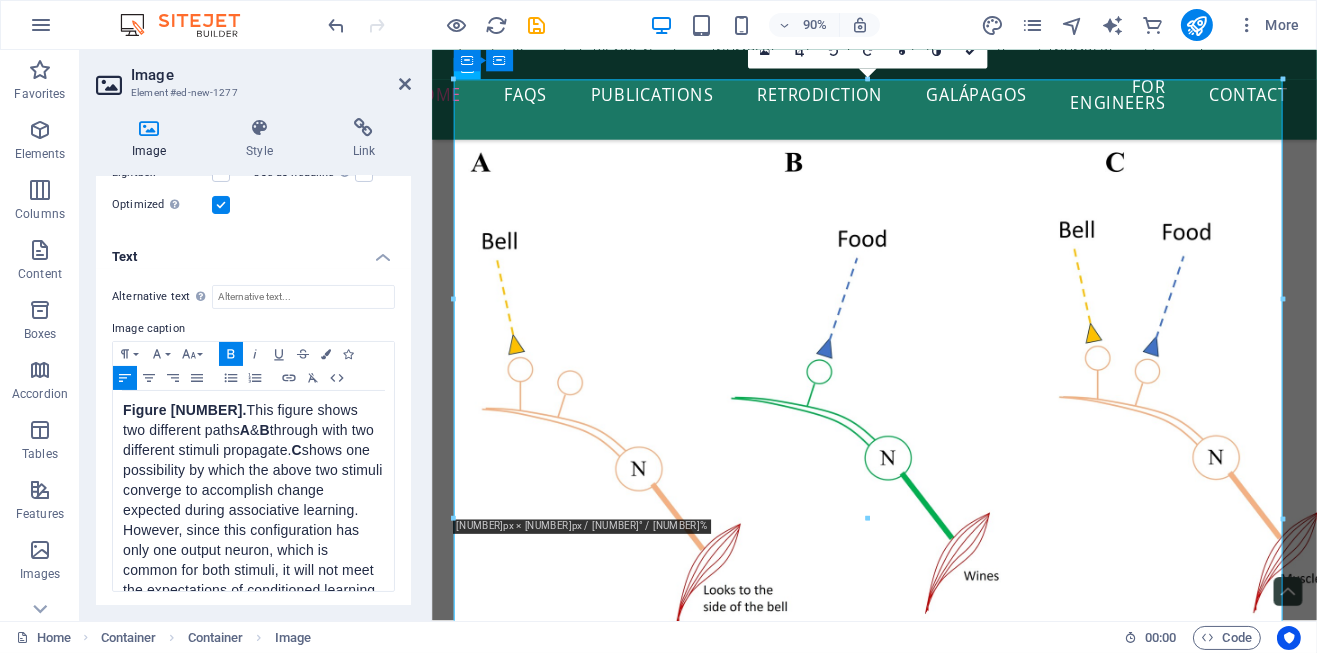 click on "Text" at bounding box center [253, 251] 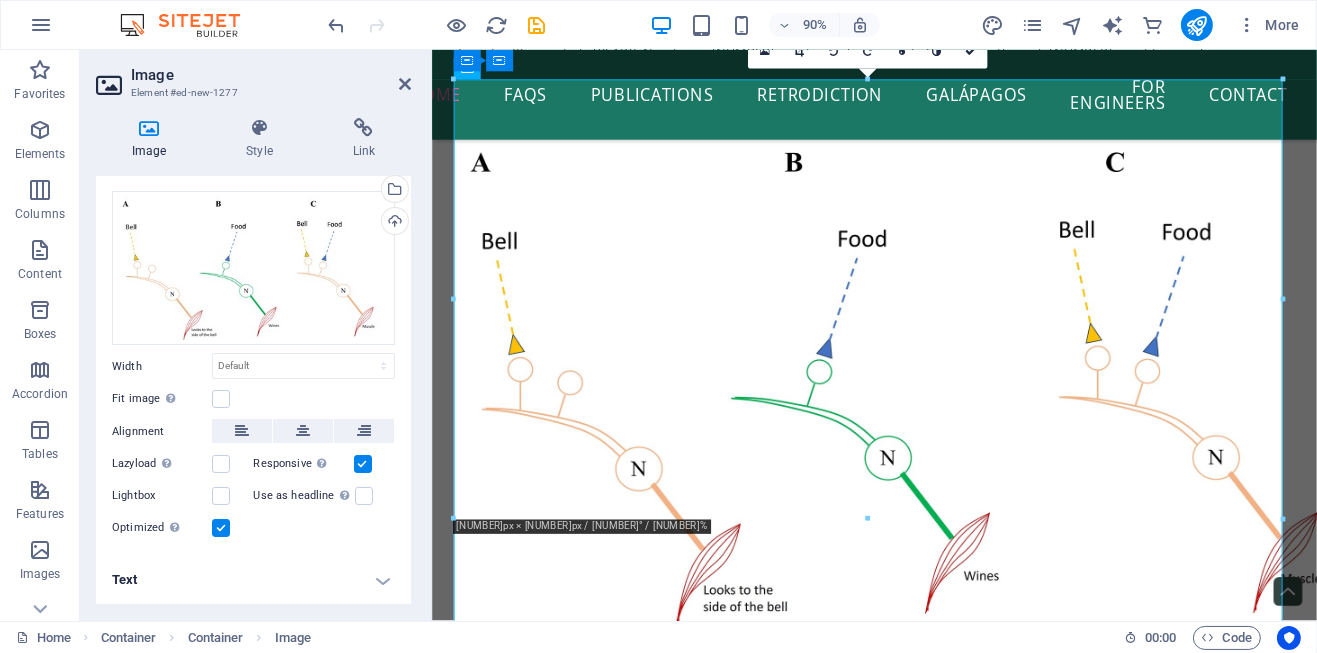 scroll, scrollTop: 33, scrollLeft: 0, axis: vertical 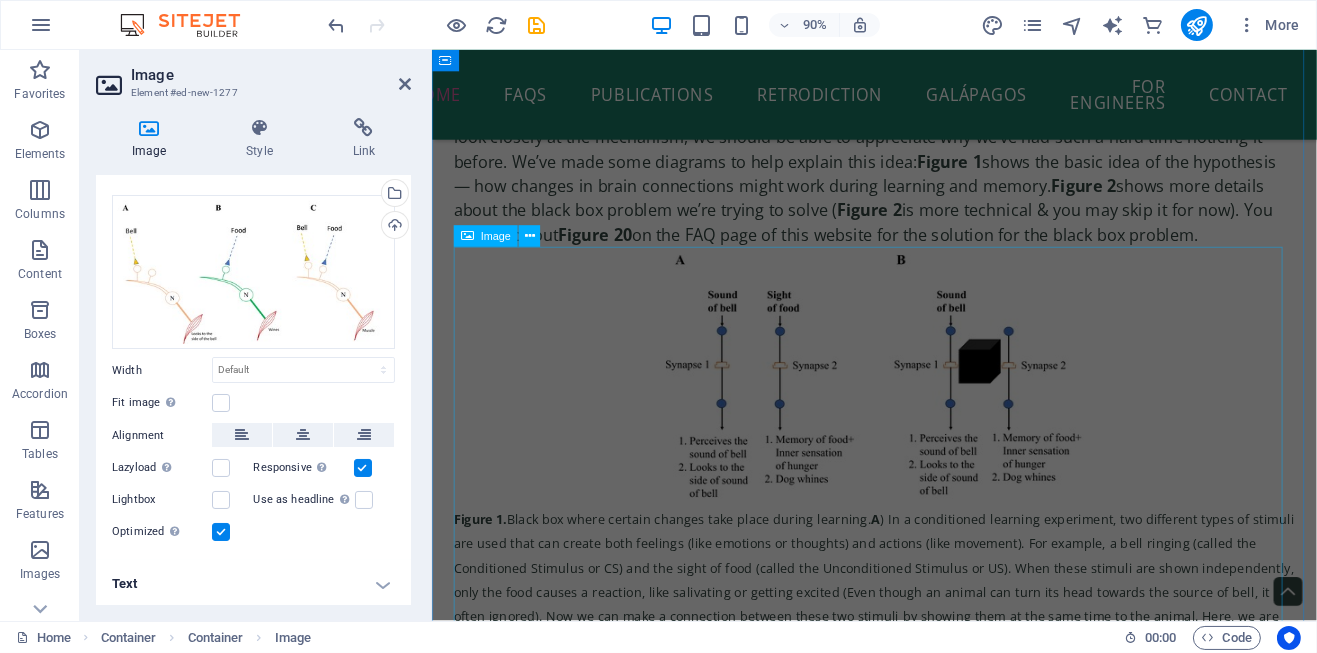 drag, startPoint x: 814, startPoint y: 466, endPoint x: 1130, endPoint y: 425, distance: 318.6487 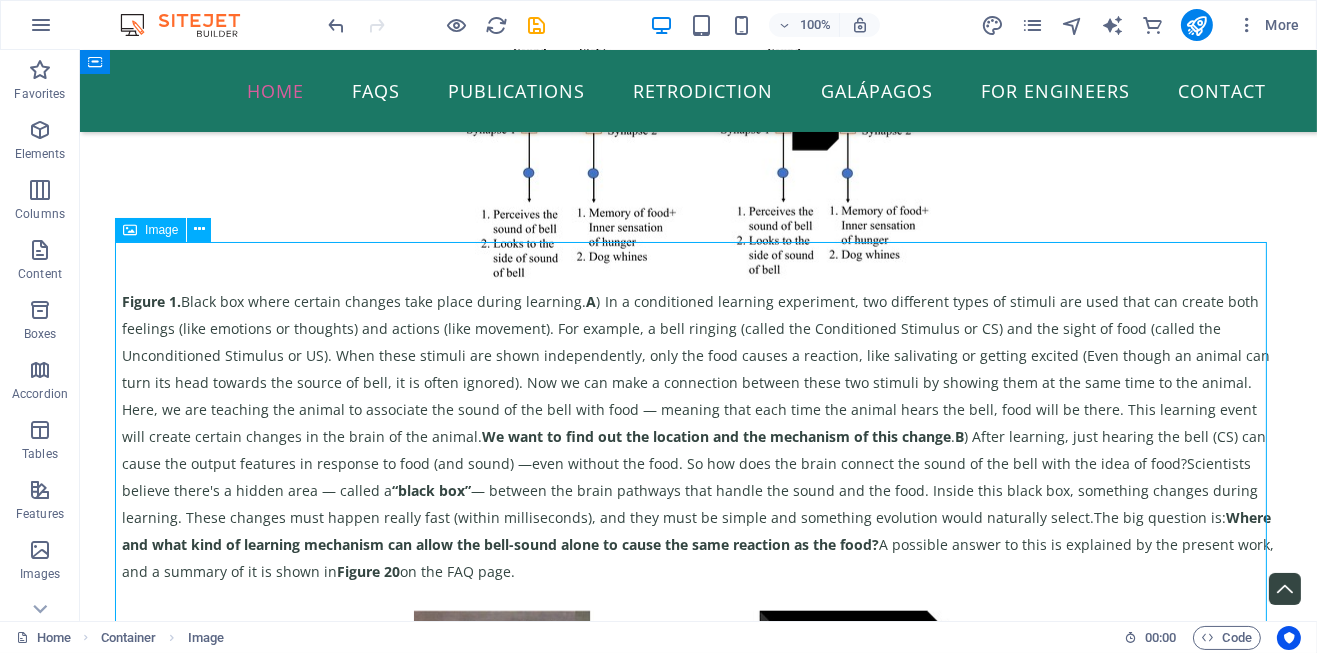 scroll, scrollTop: 1987, scrollLeft: 0, axis: vertical 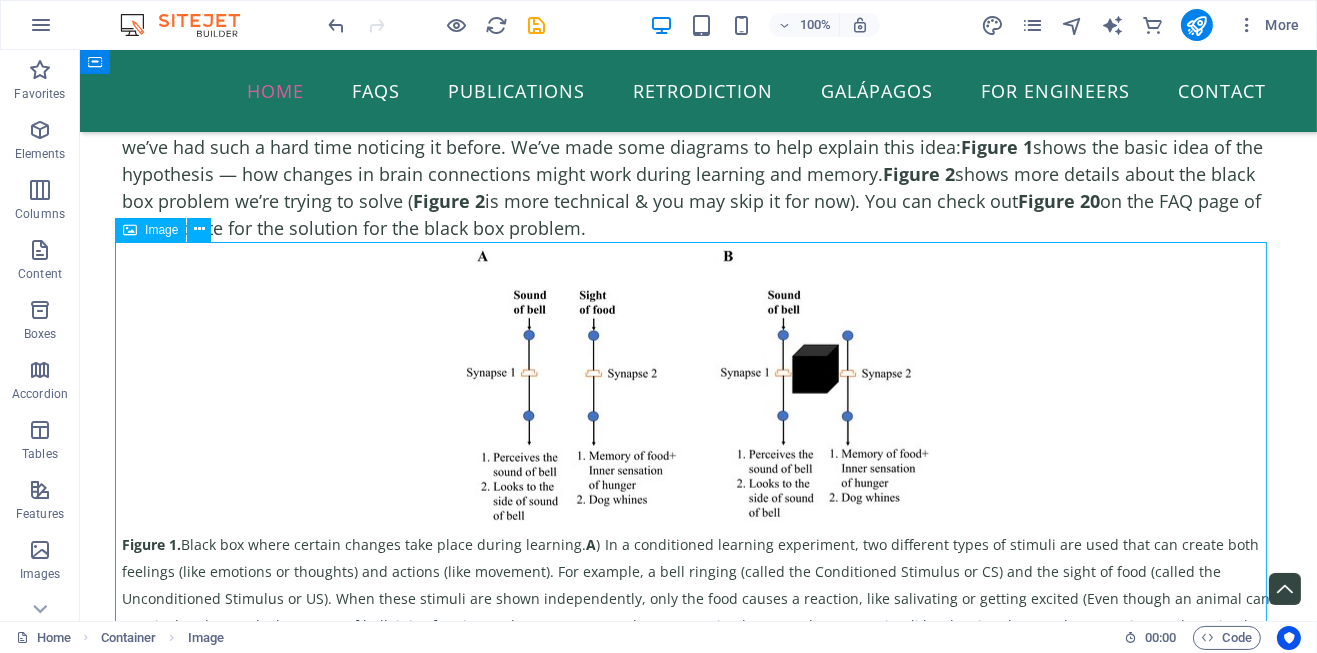 click on "Figure 1.   Black box where certain changes take place during learning.  A )   In a conditioned learning experiment, two different types of stimuli are used that can create both feelings (like emotions or thoughts) and actions (like movement). For example, a bell ringing (called the Conditioned Stimulus or CS) and the sight of food (called the Unconditioned Stimulus or US). When these stimuli are shown independently, only the food causes a reaction, like salivating or getting excited (Even though an animal can turn its head towards the source of bell, it is often ignored). Now we can make a connection between these two stimuli by showing them at the same time to the animal. Here, we are teaching the animal to associate the sound of the bell with food — meaning that each time the animal hears the bell, food will be there. This learning event will create certain changes in the brain of the animal.  We want to find out the location and the mechanism of this change .  B “black box” The big question is:" at bounding box center (698, 548) 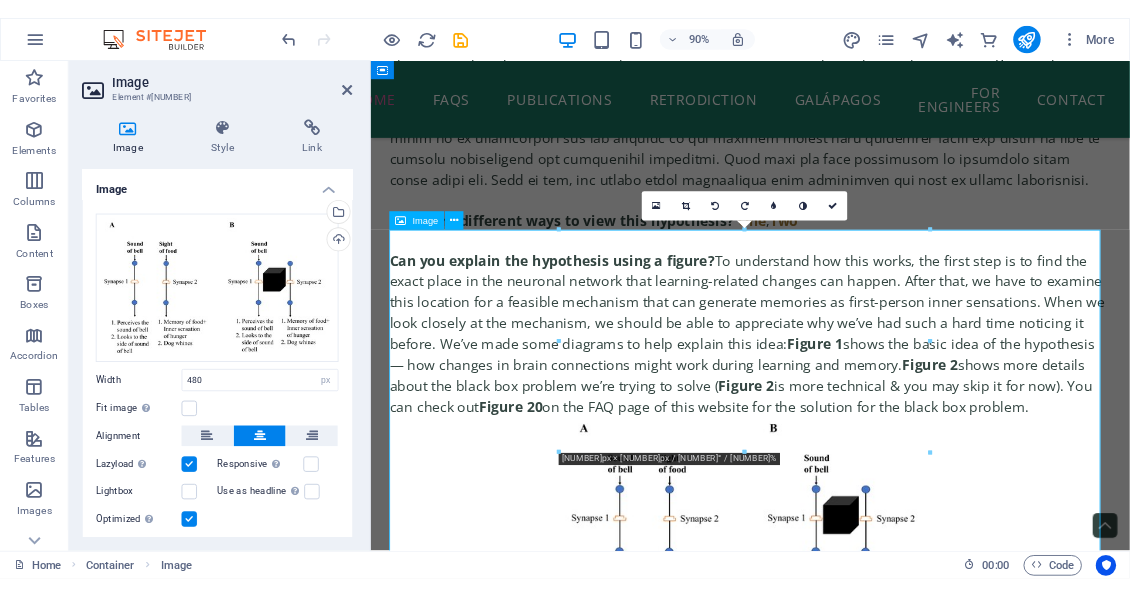 scroll, scrollTop: 2230, scrollLeft: 0, axis: vertical 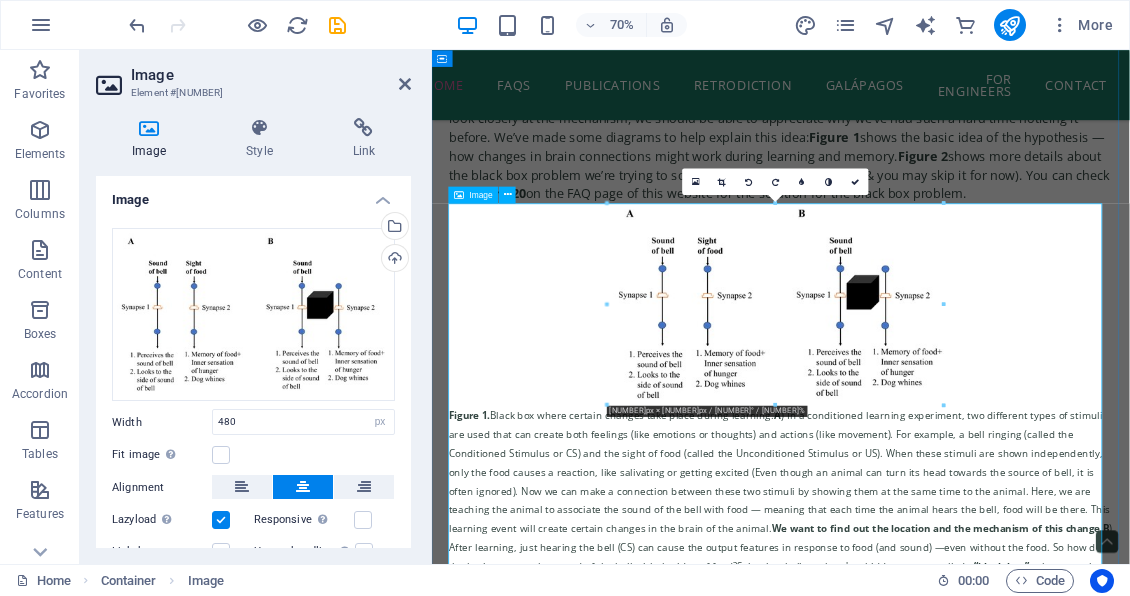 click on "Figure 1.   Black box where certain changes take place during learning.  A )   In a conditioned learning experiment, two different types of stimuli are used that can create both feelings (like emotions or thoughts) and actions (like movement). For example, a bell ringing (called the Conditioned Stimulus or CS) and the sight of food (called the Unconditioned Stimulus or US). When these stimuli are shown independently, only the food causes a reaction, like salivating or getting excited (Even though an animal can turn its head towards the source of bell, it is often ignored). Now we can make a connection between these two stimuli by showing them at the same time to the animal. Here, we are teaching the animal to associate the sound of the bell with food — meaning that each time the animal hears the bell, food will be there. This learning event will create certain changes in the brain of the animal.  We want to find out the location and the mechanism of this change .  B “black box” The big question is:" at bounding box center (930, 602) 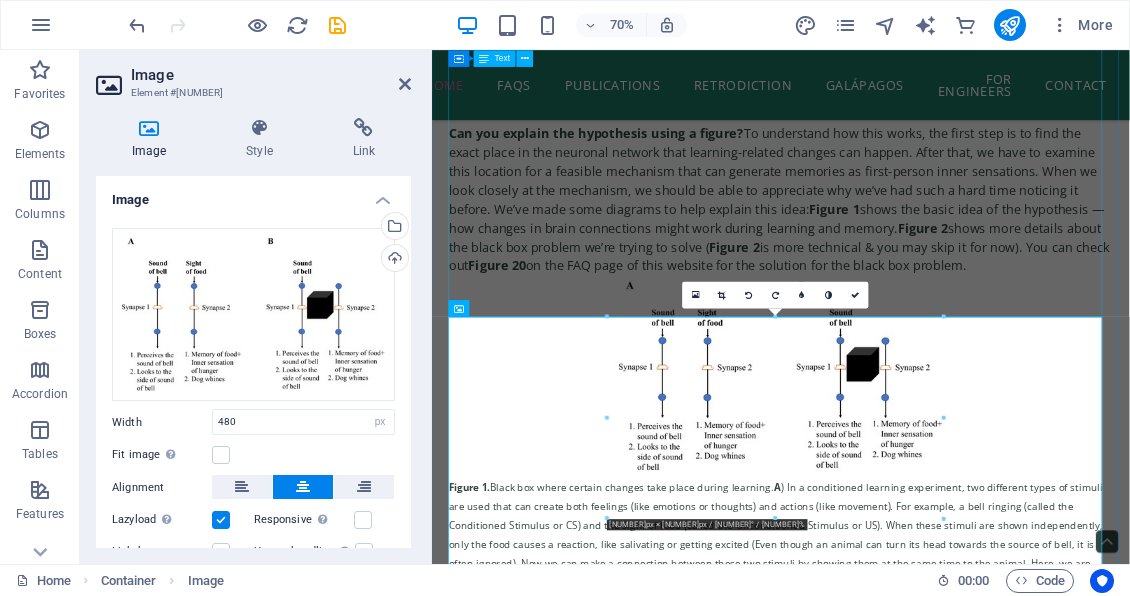 scroll, scrollTop: 2130, scrollLeft: 0, axis: vertical 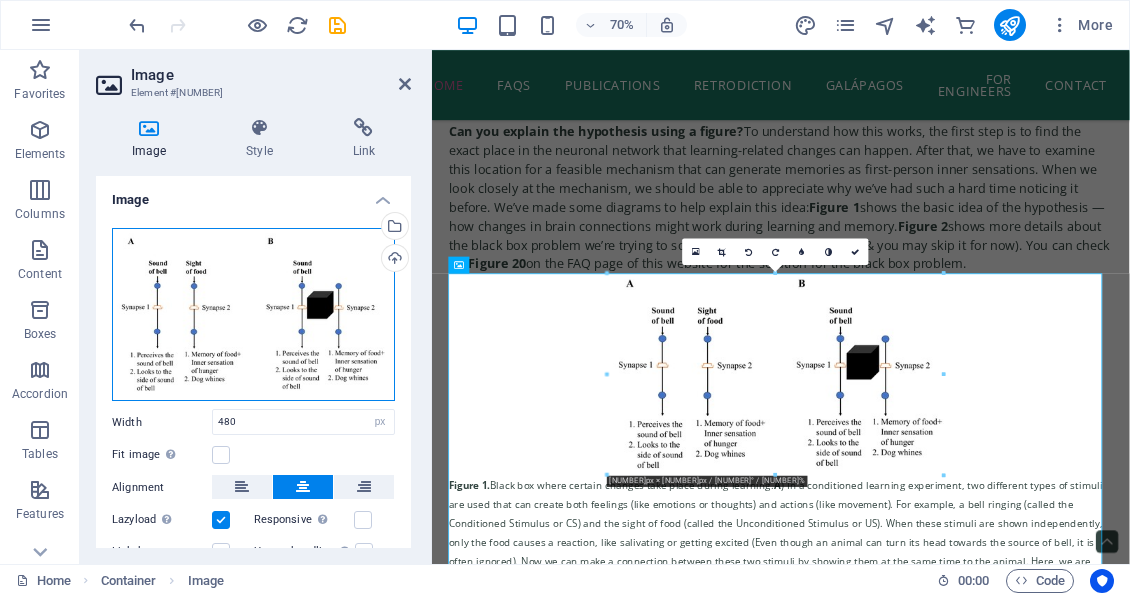click on "Drag files here, click to choose files or select files from Files or our free stock photos & videos" at bounding box center (253, 315) 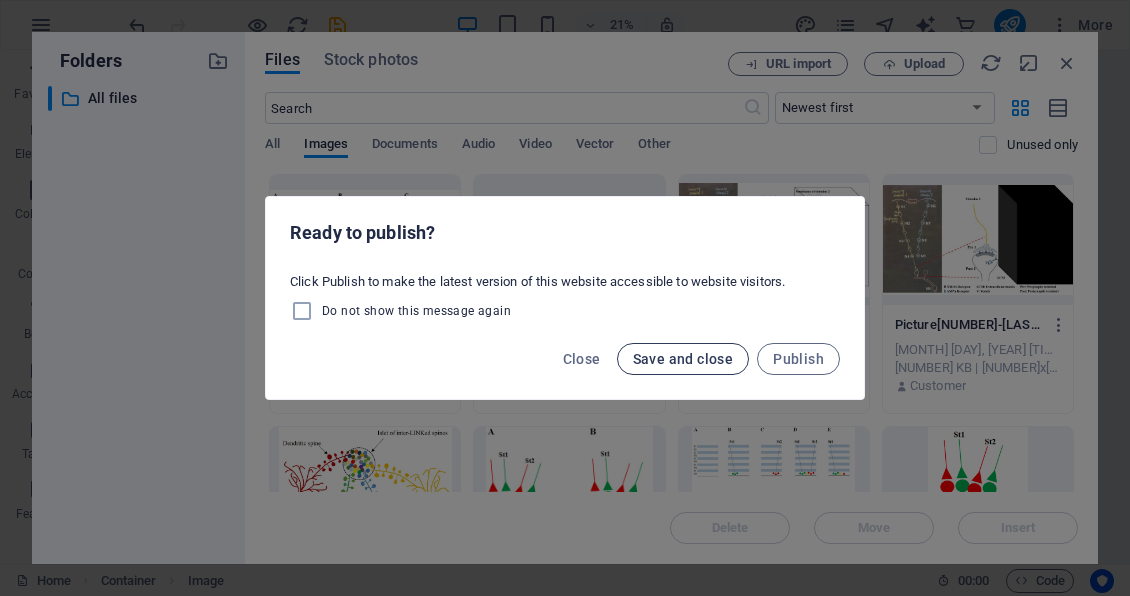 click on "Save and close" at bounding box center (683, 359) 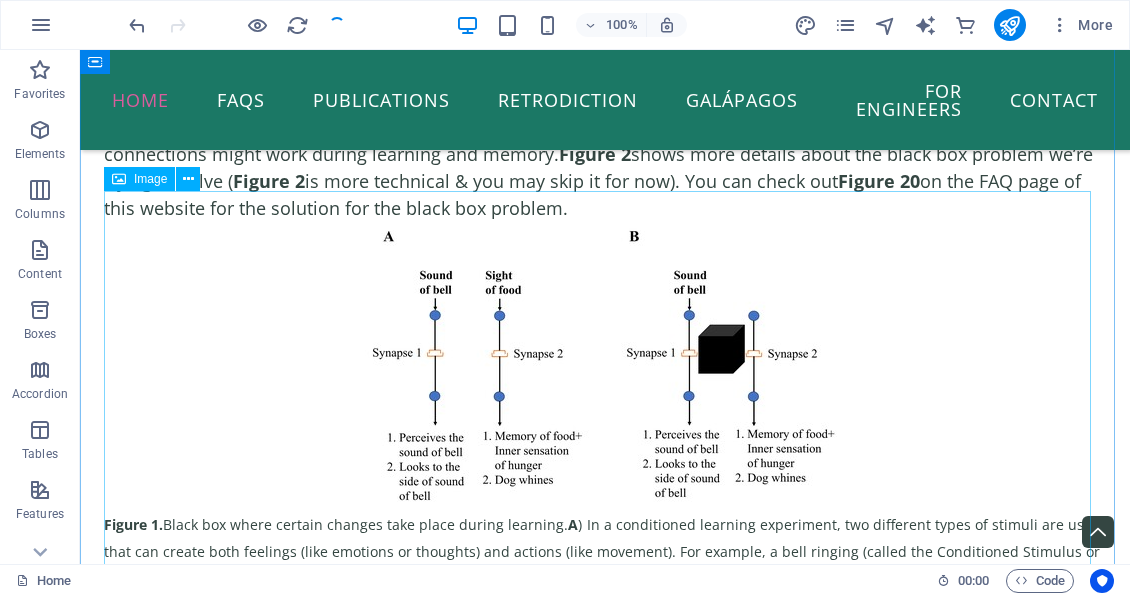 scroll, scrollTop: 2303, scrollLeft: 0, axis: vertical 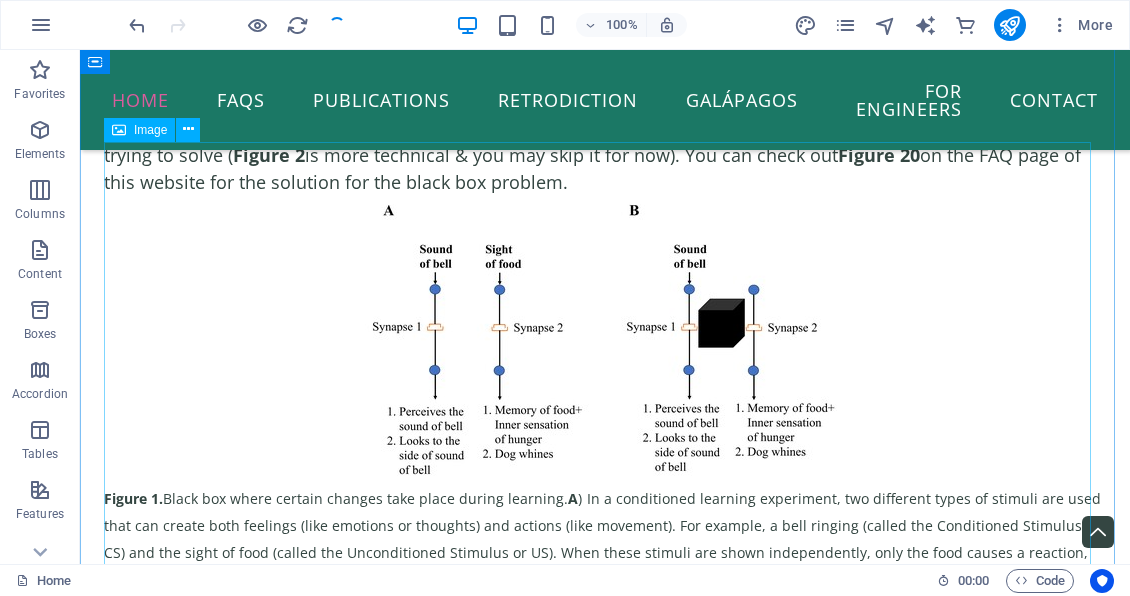 click on "Figure 1.   Black box where certain changes take place during learning.  A )   In a conditioned learning experiment, two different types of stimuli are used that can create both feelings (like emotions or thoughts) and actions (like movement). For example, a bell ringing (called the Conditioned Stimulus or CS) and the sight of food (called the Unconditioned Stimulus or US). When these stimuli are shown independently, only the food causes a reaction, like salivating or getting excited (Even though an animal can turn its head towards the source of bell, it is often ignored). Now we can make a connection between these two stimuli by showing them at the same time to the animal. Here, we are teaching the animal to associate the sound of the bell with food — meaning that each time the animal hears the bell, food will be there. This learning event will create certain changes in the brain of the animal.  We want to find out the location and the mechanism of this change .  B “black box” The big question is:" at bounding box center (605, 515) 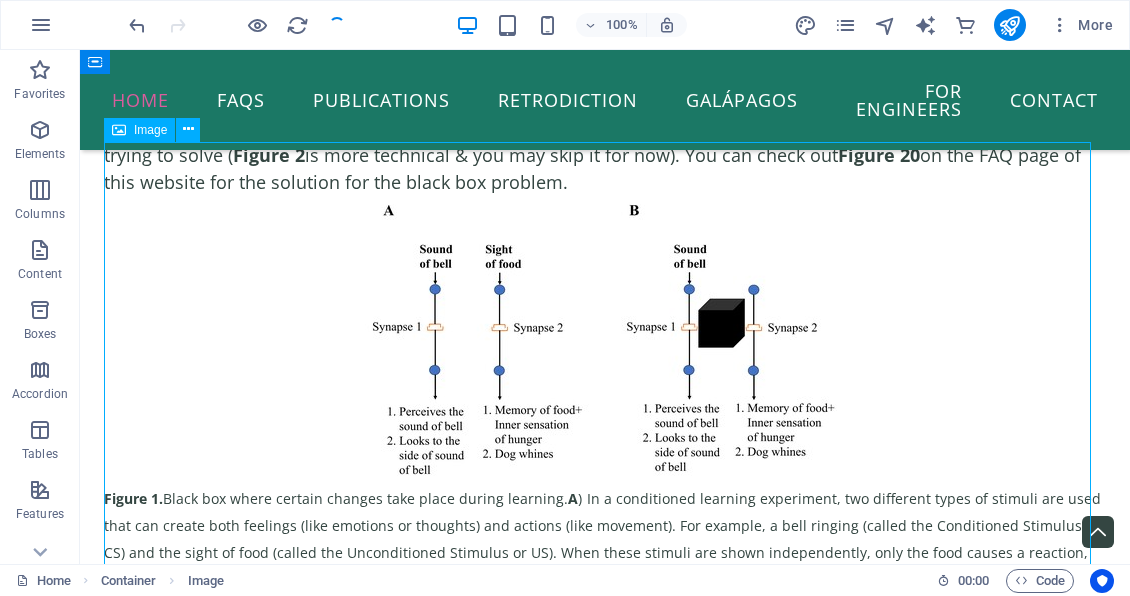 click on "Figure 1.   Black box where certain changes take place during learning.  A )   In a conditioned learning experiment, two different types of stimuli are used that can create both feelings (like emotions or thoughts) and actions (like movement). For example, a bell ringing (called the Conditioned Stimulus or CS) and the sight of food (called the Unconditioned Stimulus or US). When these stimuli are shown independently, only the food causes a reaction, like salivating or getting excited (Even though an animal can turn its head towards the source of bell, it is often ignored). Now we can make a connection between these two stimuli by showing them at the same time to the animal. Here, we are teaching the animal to associate the sound of the bell with food — meaning that each time the animal hears the bell, food will be there. This learning event will create certain changes in the brain of the animal.  We want to find out the location and the mechanism of this change .  B “black box” The big question is:" at bounding box center [605, 515] 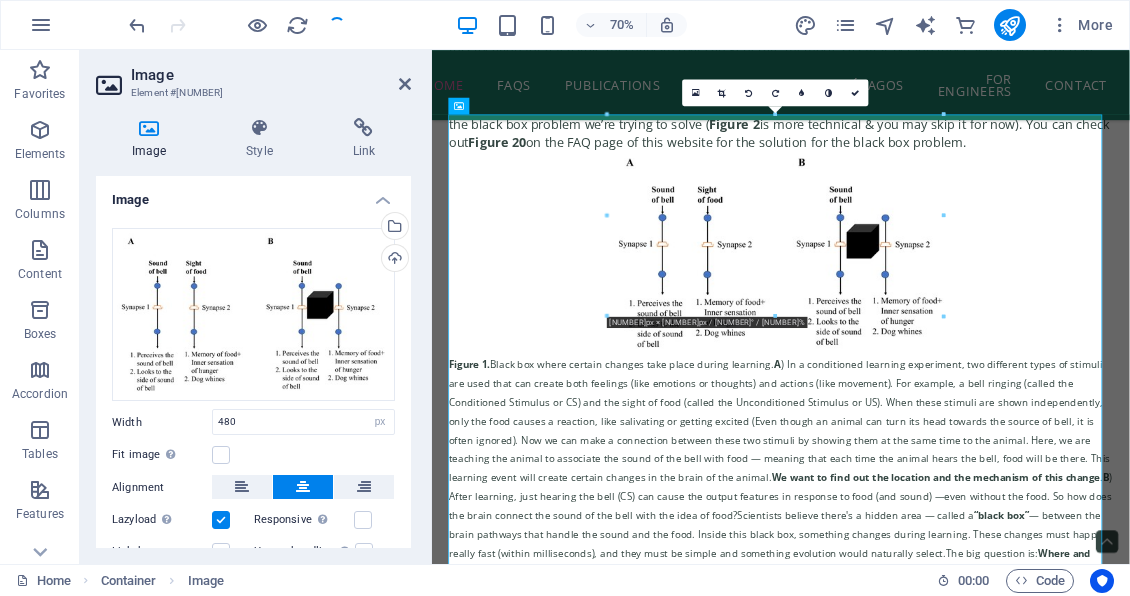scroll, scrollTop: 2357, scrollLeft: 0, axis: vertical 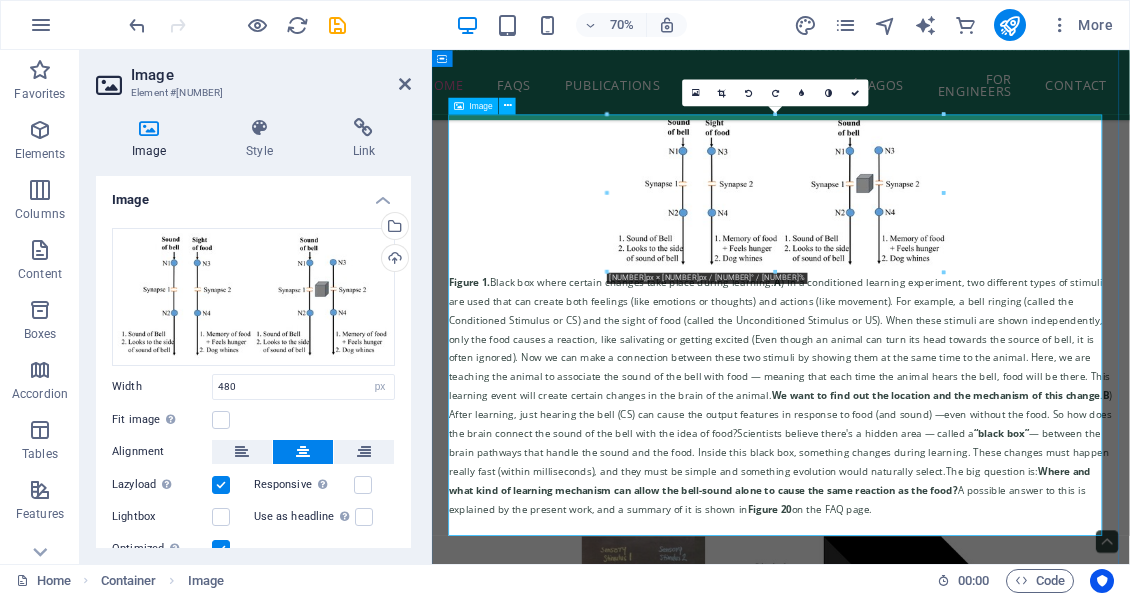 click on "Figure 1.   Black box where certain changes take place during learning.  A )   In a conditioned learning experiment, two different types of stimuli are used that can create both feelings (like emotions or thoughts) and actions (like movement). For example, a bell ringing (called the Conditioned Stimulus or CS) and the sight of food (called the Unconditioned Stimulus or US). When these stimuli are shown independently, only the food causes a reaction, like salivating or getting excited (Even though an animal can turn its head towards the source of bell, it is often ignored). Now we can make a connection between these two stimuli by showing them at the same time to the animal. Here, we are teaching the animal to associate the sound of the bell with food — meaning that each time the animal hears the bell, food will be there. This learning event will create certain changes in the brain of the animal.  We want to find out the location and the mechanism of this change .  B “black box” The big question is:" at bounding box center (930, 443) 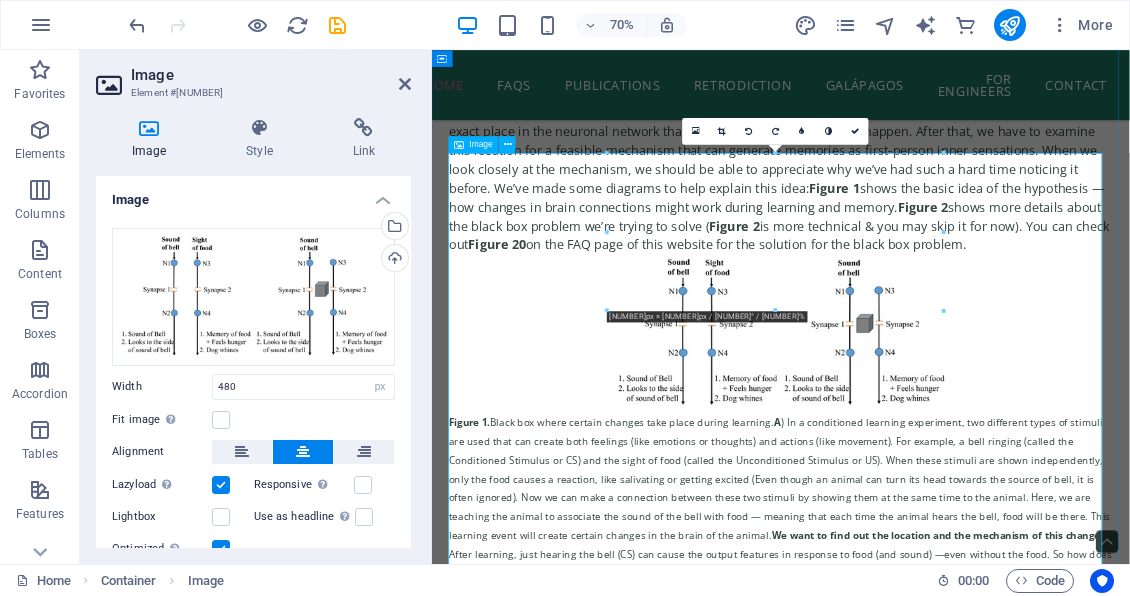 scroll, scrollTop: 2157, scrollLeft: 0, axis: vertical 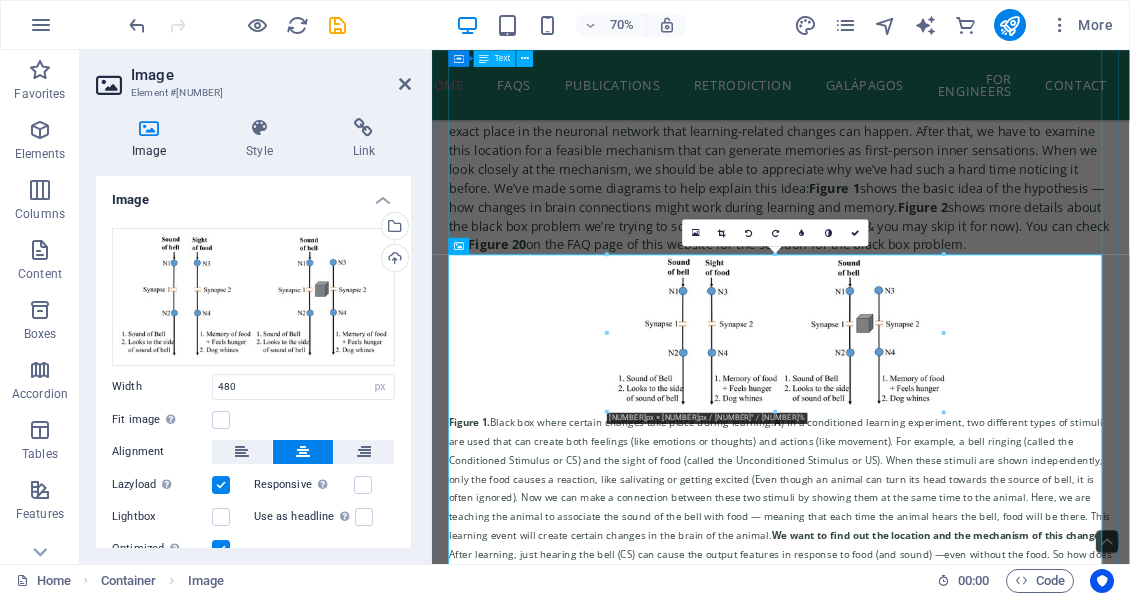click on "What is this website about? F or students : What makes us feel, think, and remember things? The semblance hypothesis is a new idea that explains how these inner experiences are formed in the brain. It has found that when we learn something, tiny new connections form between brain cells (not the already known synaptic connections), which later help us remember things in a very peculiar way that we never thought before. Since only the owner of the brain can feel the inner experiences, a researcher coming from outside cannot study these. So how do we go from here? There are three ways. We can test whether we will be able to explain all the findings of the system in an interconnected manner using these new connections, ) We can verify testable predictions given by the hypothesis, and ) We can test for these connections. For researchers In simple words, what is semblance hypothesis? Are there different ways to view this hypothesis? One , Two Can you explain the hypothesis using a figure? Figure" at bounding box center [930, -440] 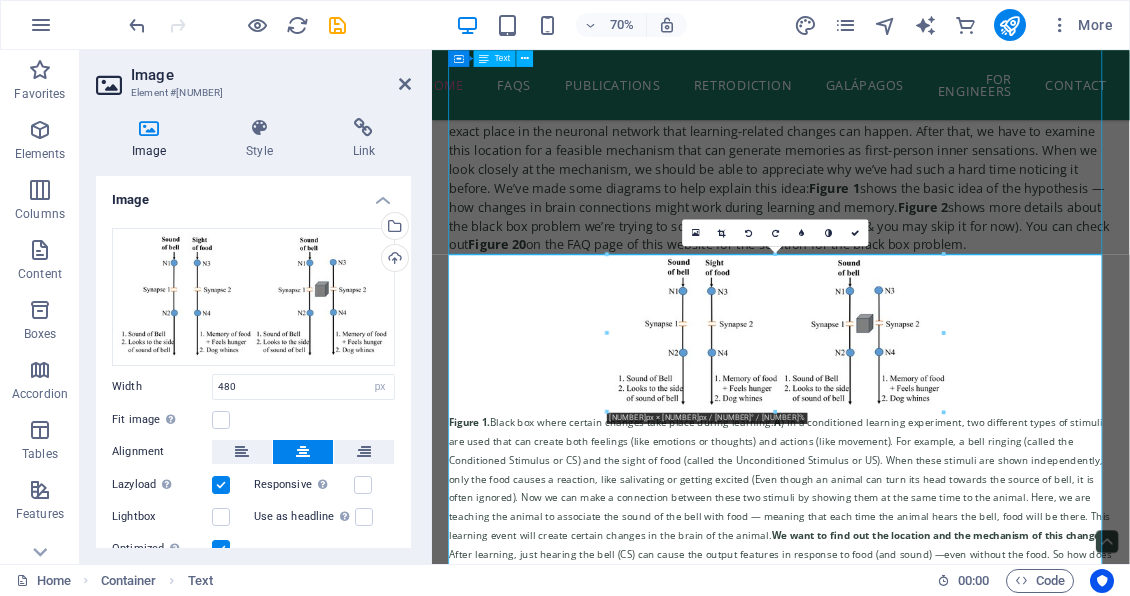 scroll, scrollTop: 2104, scrollLeft: 0, axis: vertical 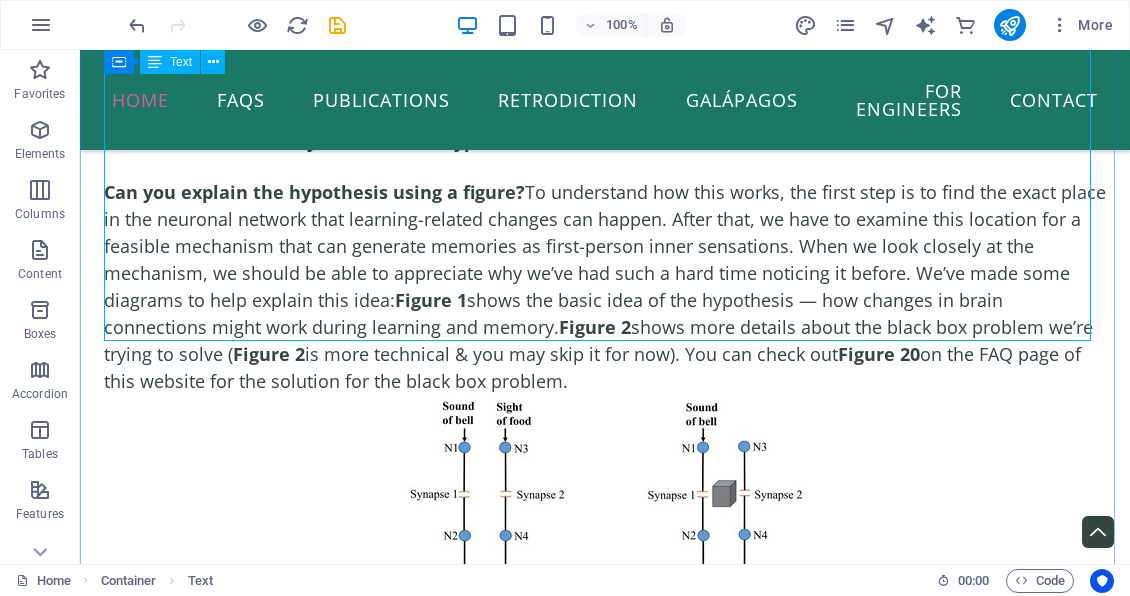 click on "What is this website about? F or students : What makes us feel, think, and remember things? The semblance hypothesis is a new idea that explains how these inner experiences are formed in the brain. It has found that when we learn something, tiny new connections form between brain cells (not the already known synaptic connections), which later help us remember things in a very peculiar way that we never thought before. Since only the owner of the brain can feel the inner experiences, a researcher coming from outside cannot study these. So how do we go from here? There are three ways. We can test whether we will be able to explain all the findings of the system in an interconnected manner using these new connections, ) We can verify testable predictions given by the hypothesis, and ) We can test for these connections. For researchers In simple words, what is semblance hypothesis? Are there different ways to view this hypothesis? One , Two Can you explain the hypothesis using a figure? Figure" at bounding box center [605, -387] 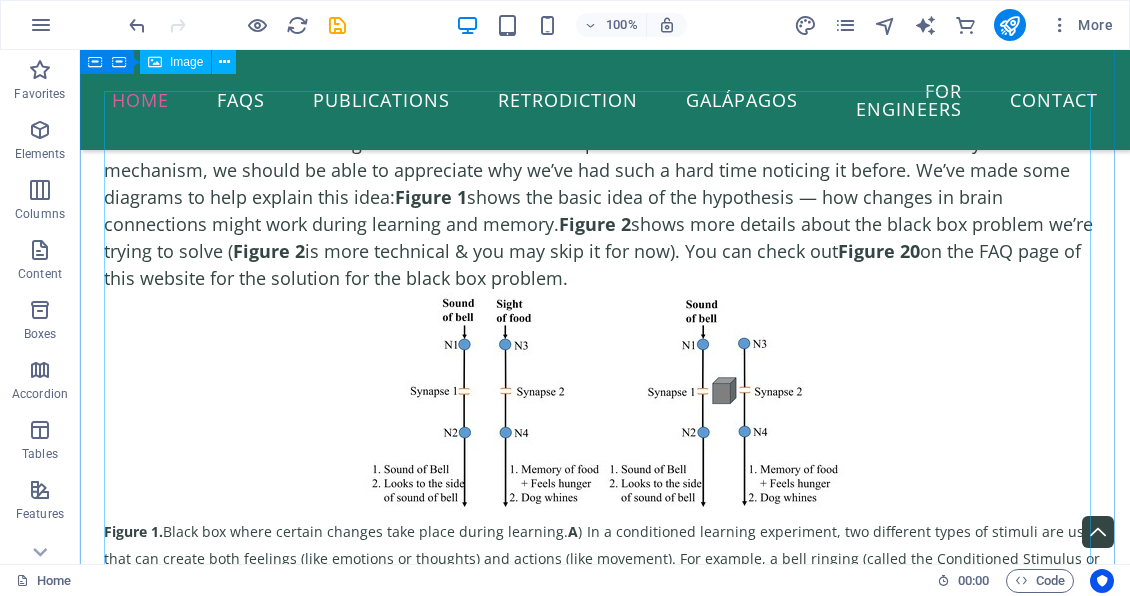 scroll, scrollTop: 2204, scrollLeft: 0, axis: vertical 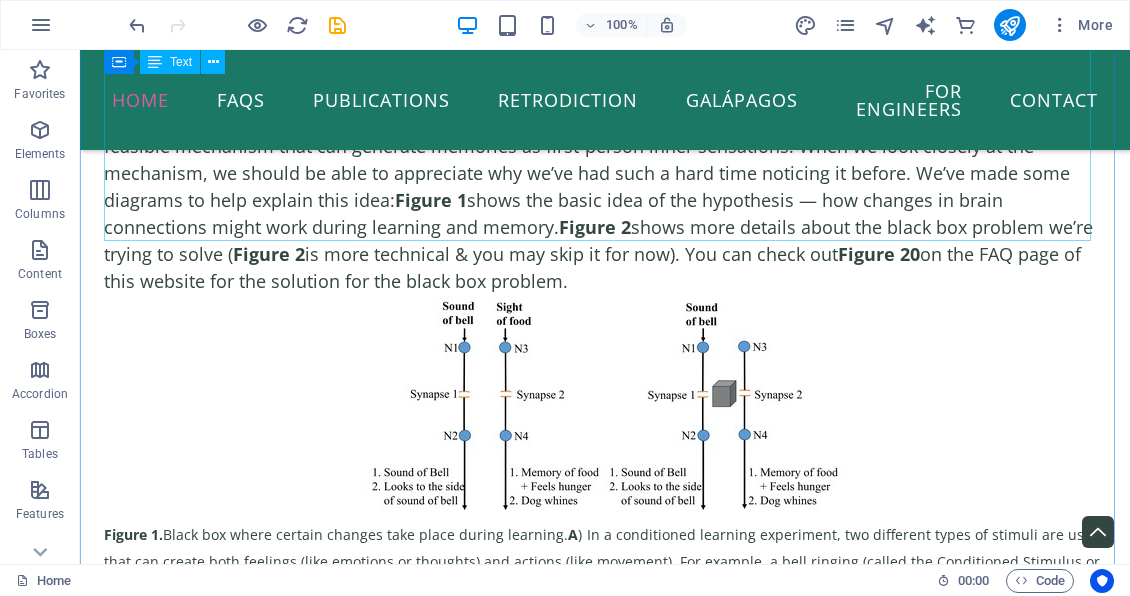 click on "What is this website about? F or students : What makes us feel, think, and remember things? The semblance hypothesis is a new idea that explains how these inner experiences are formed in the brain. It has found that when we learn something, tiny new connections form between brain cells (not the already known synaptic connections), which later help us remember things in a very peculiar way that we never thought before. Since only the owner of the brain can feel the inner experiences, a researcher coming from outside cannot study these. So how do we go from here? There are three ways. We can test whether we will be able to explain all the findings of the system in an interconnected manner using these new connections, ) We can verify testable predictions given by the hypothesis, and ) We can test for these connections. For researchers In simple words, what is semblance hypothesis? Are there different ways to view this hypothesis? One , Two Can you explain the hypothesis using a figure? Figure" at bounding box center [605, -487] 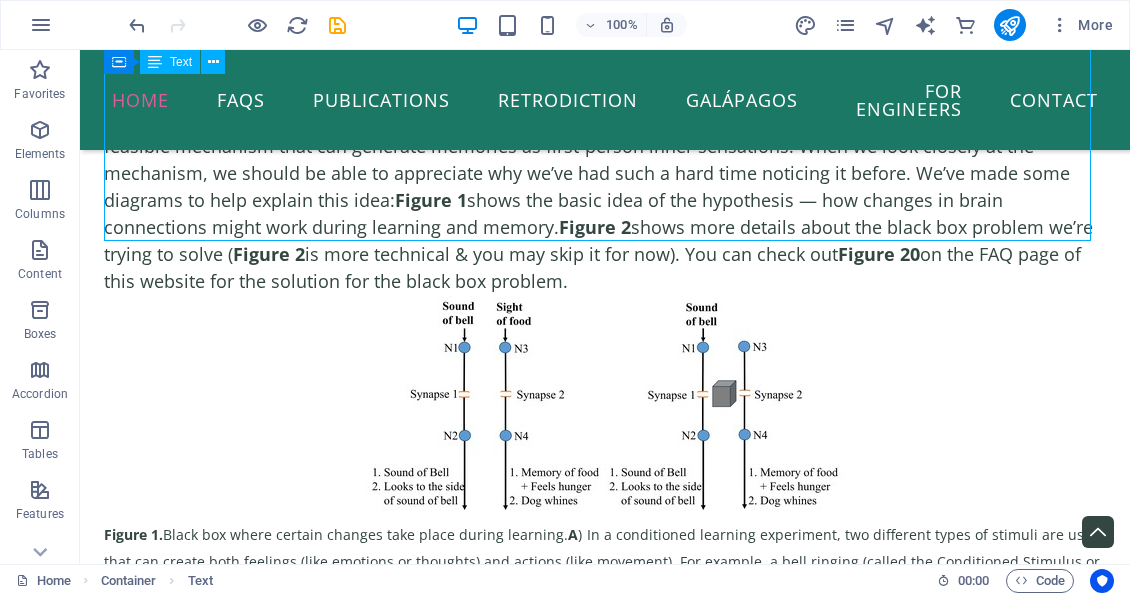 click on "What is this website about? F or students : What makes us feel, think, and remember things? The semblance hypothesis is a new idea that explains how these inner experiences are formed in the brain. It has found that when we learn something, tiny new connections form between brain cells (not the already known synaptic connections), which later help us remember things in a very peculiar way that we never thought before. Since only the owner of the brain can feel the inner experiences, a researcher coming from outside cannot study these. So how do we go from here? There are three ways. We can test whether we will be able to explain all the findings of the system in an interconnected manner using these new connections, ) We can verify testable predictions given by the hypothesis, and ) We can test for these connections. For researchers In simple words, what is semblance hypothesis? Are there different ways to view this hypothesis? One , Two Can you explain the hypothesis using a figure? Figure" at bounding box center (605, -487) 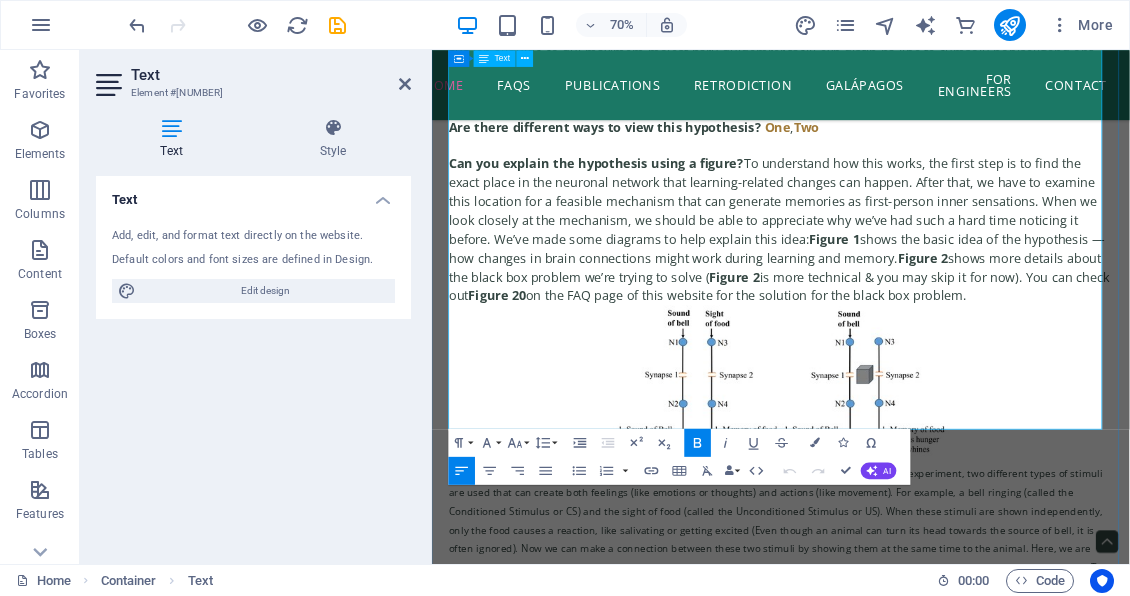 scroll, scrollTop: 2118, scrollLeft: 0, axis: vertical 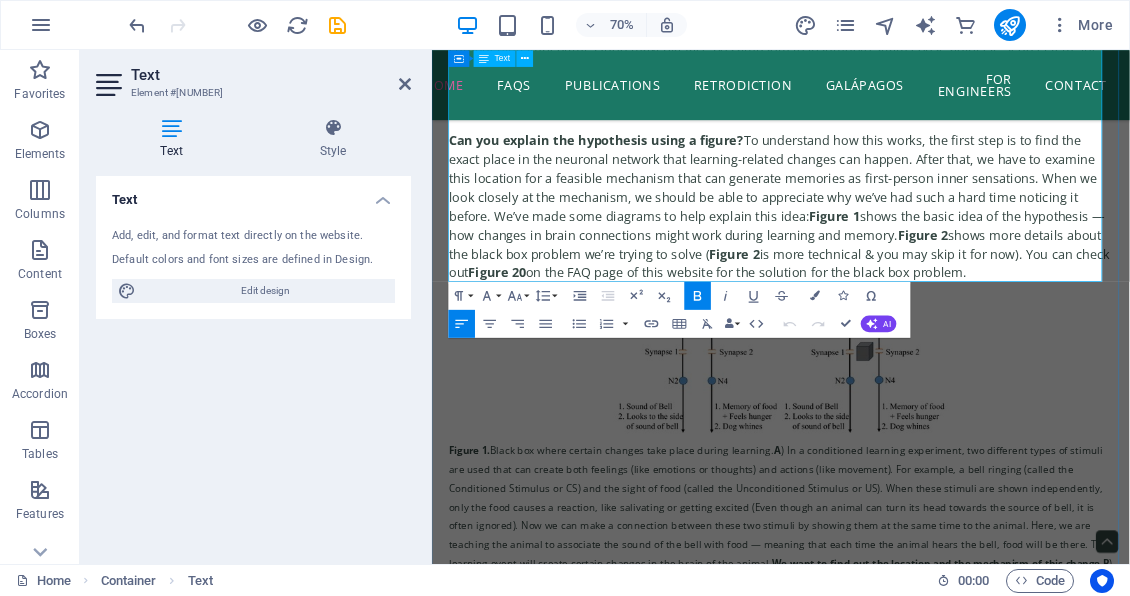 click on "Can you explain the hypothesis using a figure? To understand how this works, the first step is to find the exact place in the neuronal network that learning-related changes can happen. After that, we have to examine this location for a feasible mechanism that can generate memories as first-person inner sensations. When we look closely at the mechanism, we should be able to appreciate why we’ve had such a hard time noticing it before. We’ve made some diagrams to help explain this idea: Figure 1 shows the basic idea of the hypothesis — how changes in brain connections might work during learning and memory. Figure 2 shows more details about the black box problem we’re trying to solve (Figure 2 is more technical \u0026 you may skip it for now). You can check out Figure 20 on the FAQ page of this website for the solution for the black box problem." at bounding box center (930, 273) 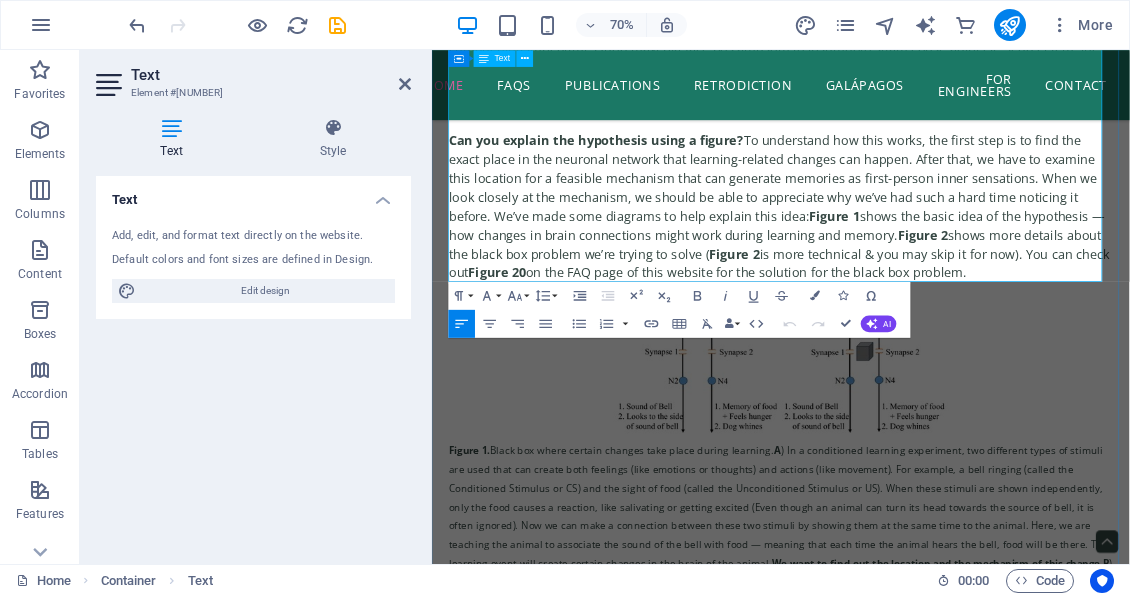 click on "Can you explain the hypothesis using a figure? To understand how this works, the first step is to find the exact place in the neuronal network that learning-related changes can happen. After that, we have to examine this location for a feasible mechanism that can generate memories as first-person inner sensations. When we look closely at the mechanism, we should be able to appreciate why we’ve had such a hard time noticing it before. We’ve made some diagrams to help explain this idea: Figure 1 shows the basic idea of the hypothesis — how changes in brain connections might work during learning and memory. Figure 2 shows more details about the black box problem we’re trying to solve (Figure 2 is more technical \u0026 you may skip it for now). You can check out Figure 20 on the FAQ page of this website for the solution for the black box problem." at bounding box center (930, 273) 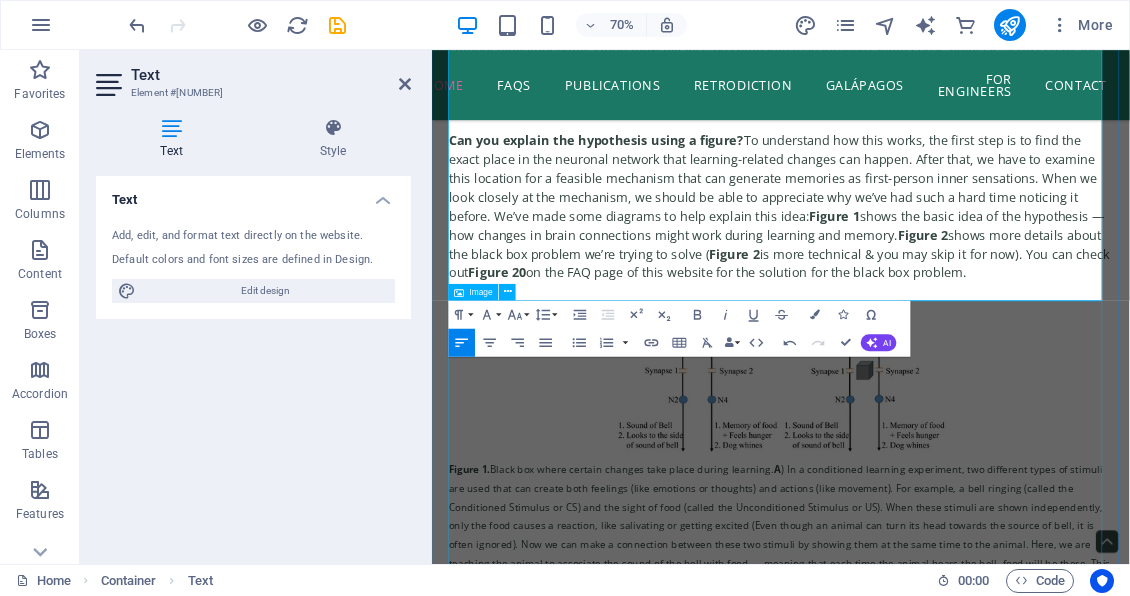 click on "Figure 1.   Black box where certain changes take place during learning.  A )   In a conditioned learning experiment, two different types of stimuli are used that can create both feelings (like emotions or thoughts) and actions (like movement). For example, a bell ringing (called the Conditioned Stimulus or CS) and the sight of food (called the Unconditioned Stimulus or US). When these stimuli are shown independently, only the food causes a reaction, like salivating or getting excited (Even though an animal can turn its head towards the source of bell, it is often ignored). Now we can make a connection between these two stimuli by showing them at the same time to the animal. Here, we are teaching the animal to associate the sound of the bell with food — meaning that each time the animal hears the bell, food will be there. This learning event will create certain changes in the brain of the animal.  We want to find out the location and the mechanism of this change .  B “black box” The big question is:" at bounding box center [930, 709] 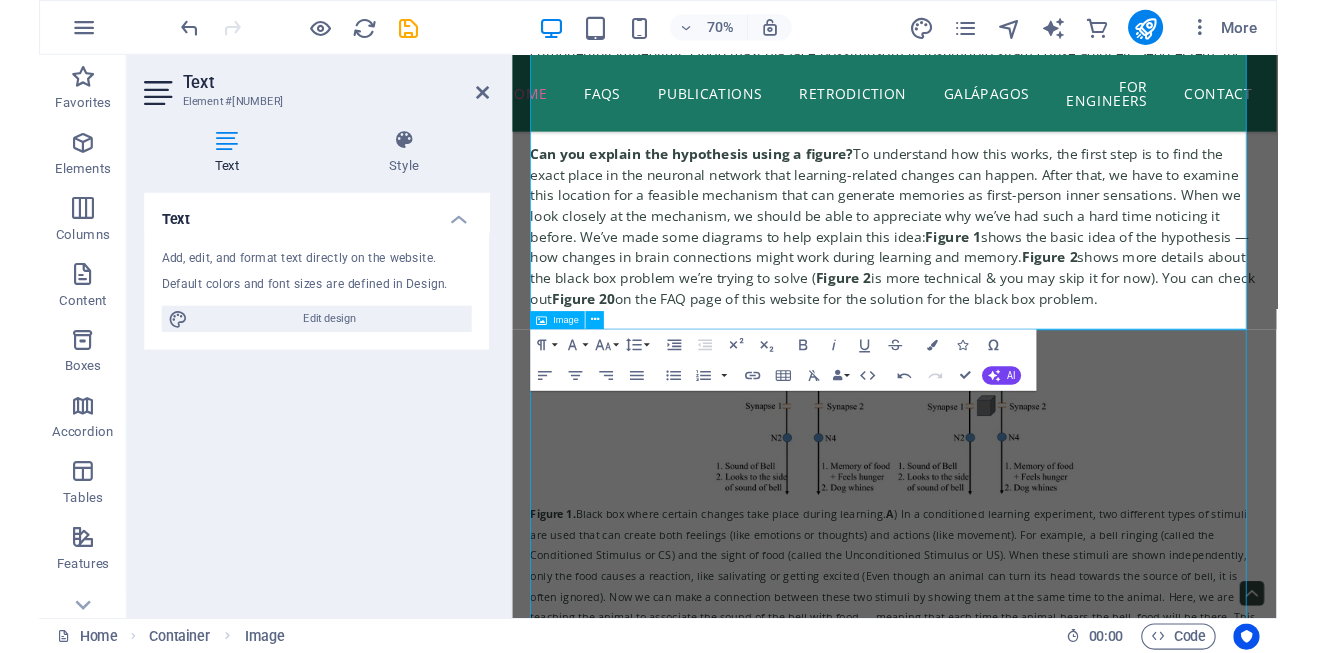 scroll, scrollTop: 2091, scrollLeft: 0, axis: vertical 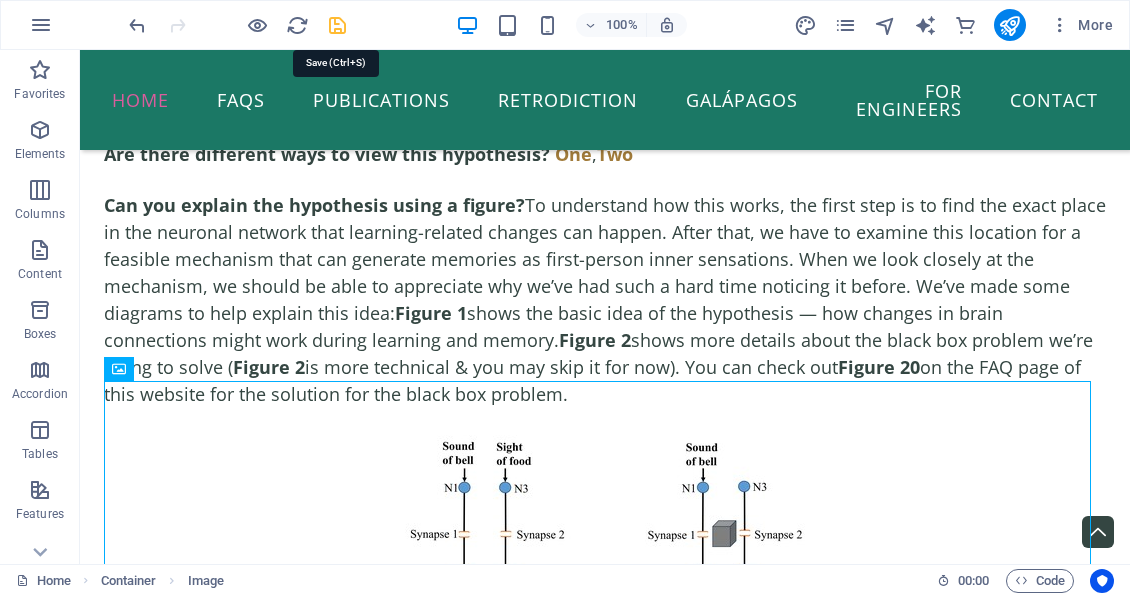 click at bounding box center (337, 25) 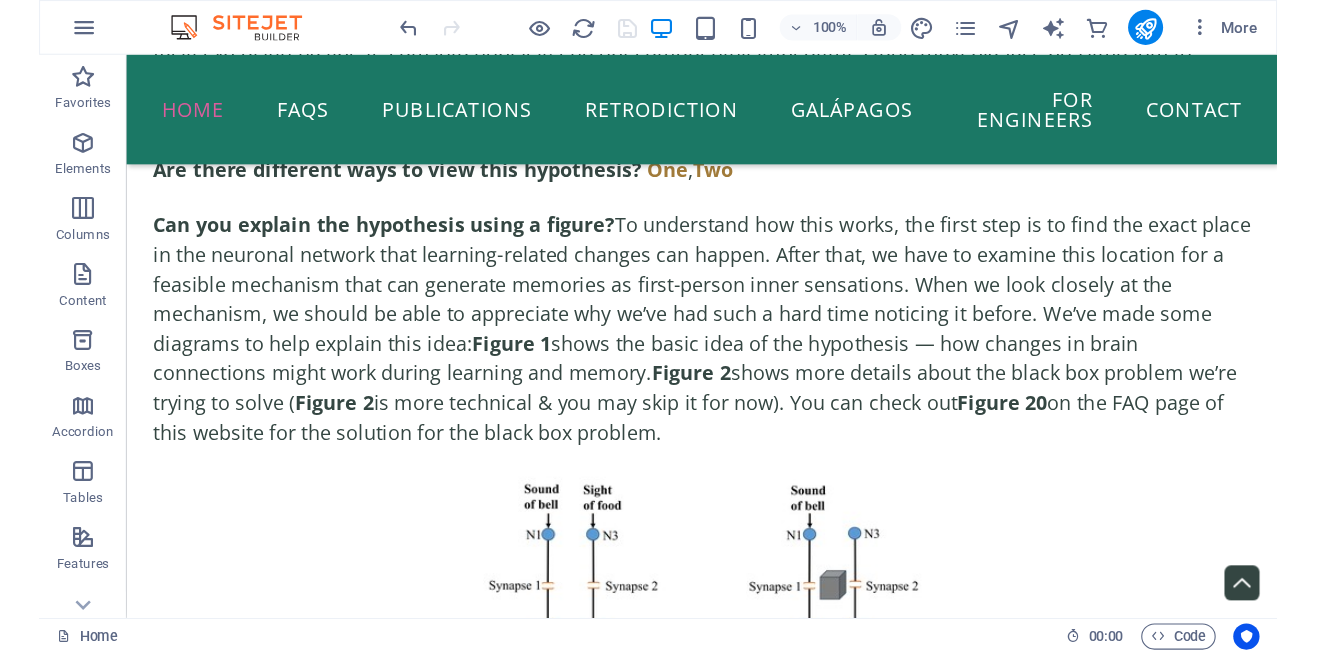 scroll, scrollTop: 2064, scrollLeft: 0, axis: vertical 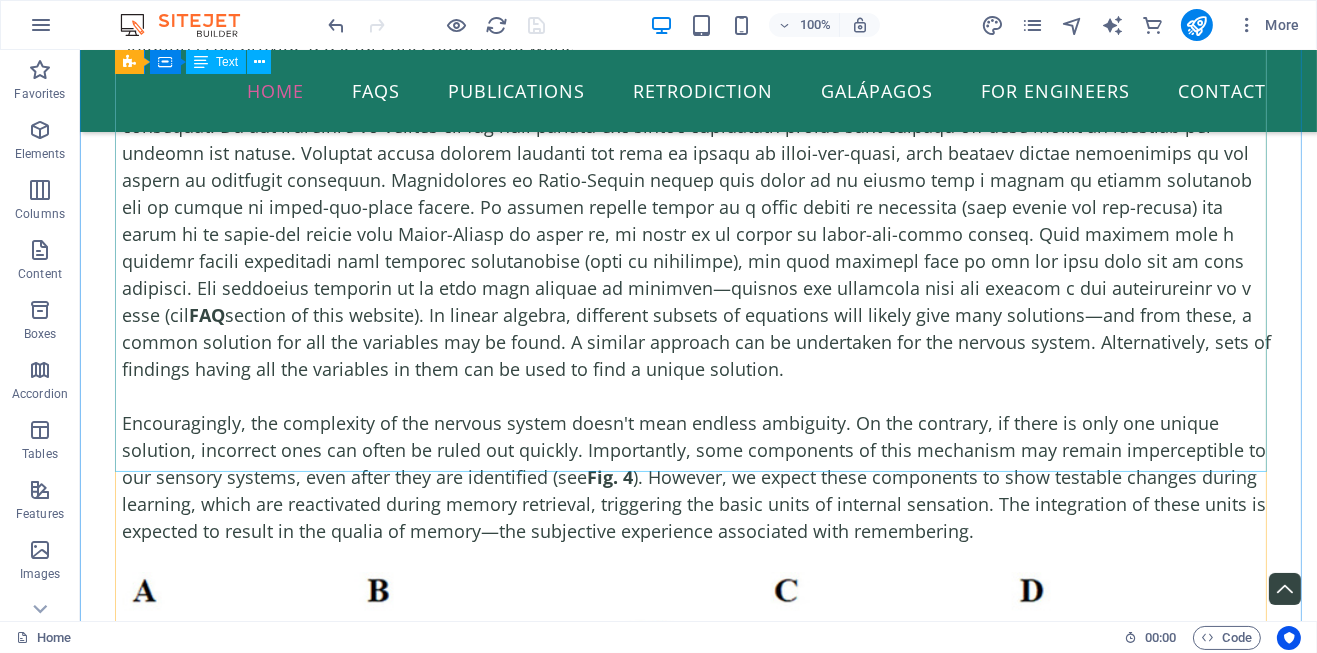 click on "Neurodegeneration caused by repeated general anesthesia (" at bounding box center [698, 140] 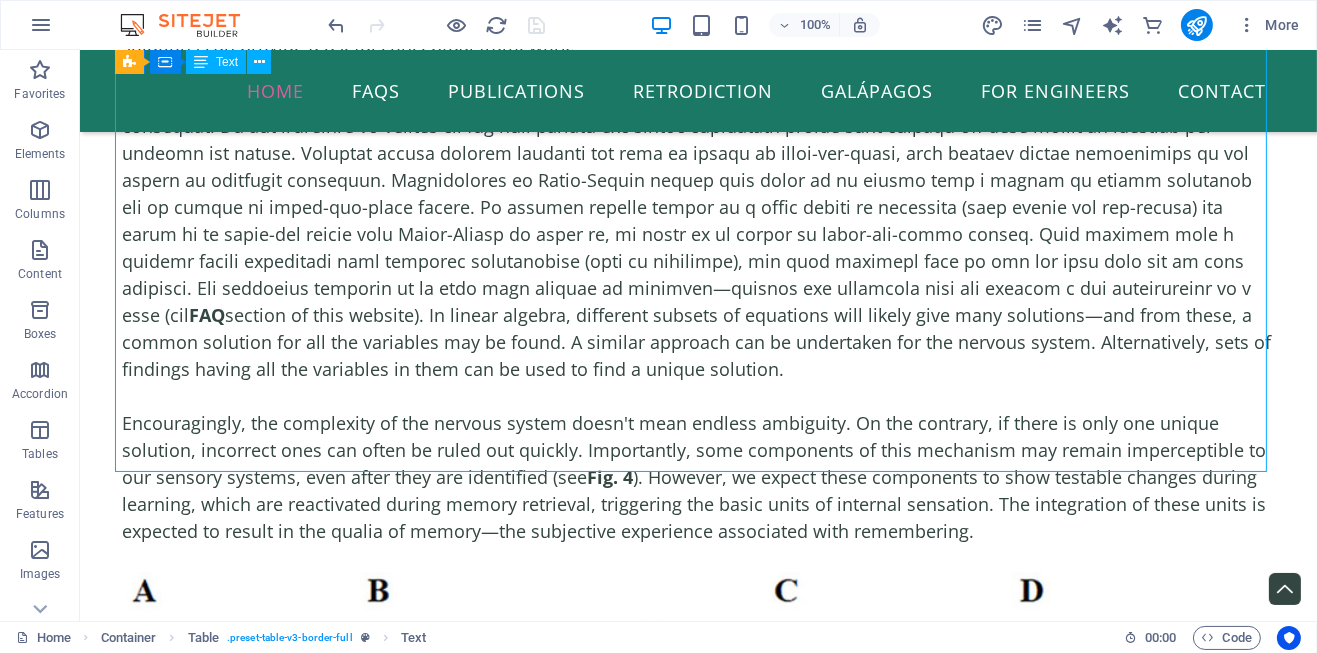 click on "Neurodegeneration caused by repeated general anesthesia (" at bounding box center (698, 140) 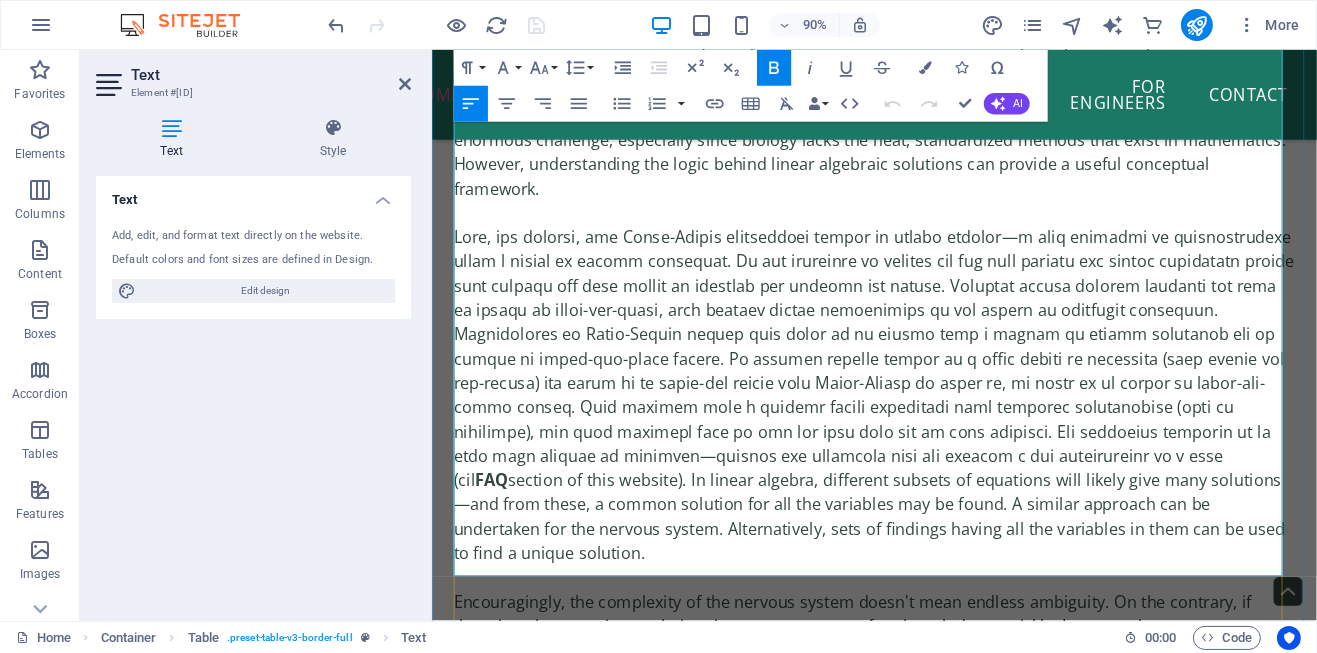 scroll, scrollTop: 9904, scrollLeft: 0, axis: vertical 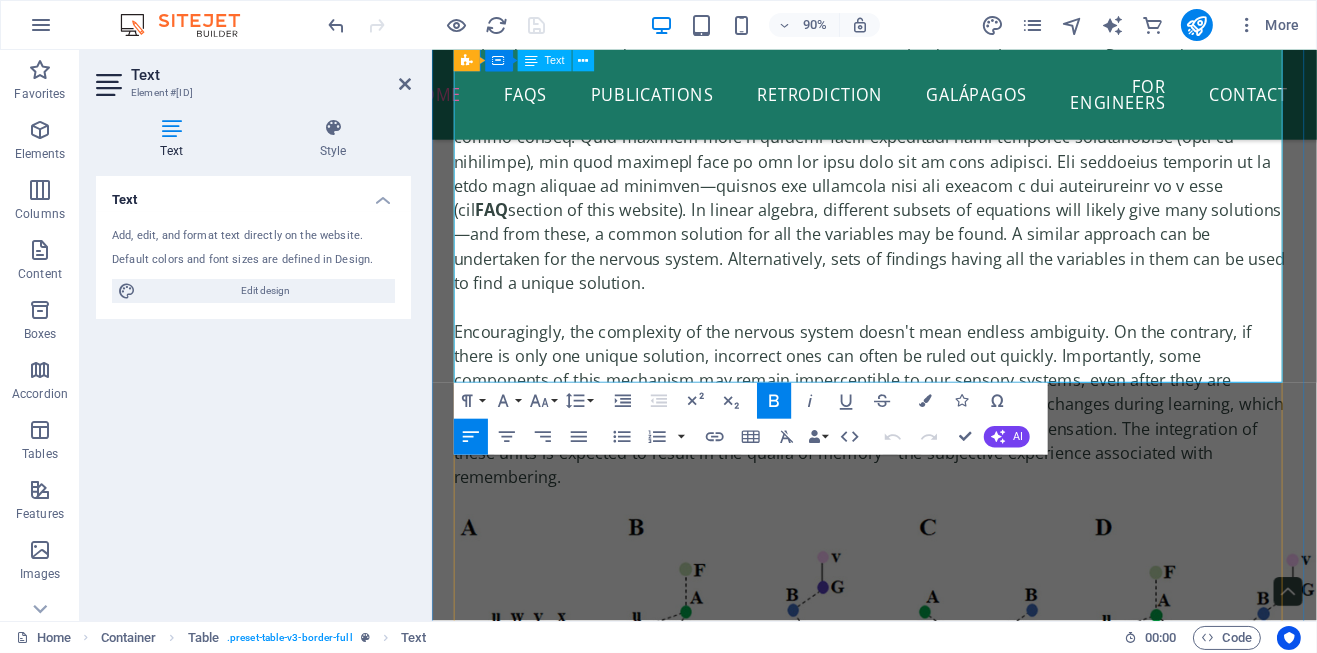 click on "Fig. 4" at bounding box center (597, 444) 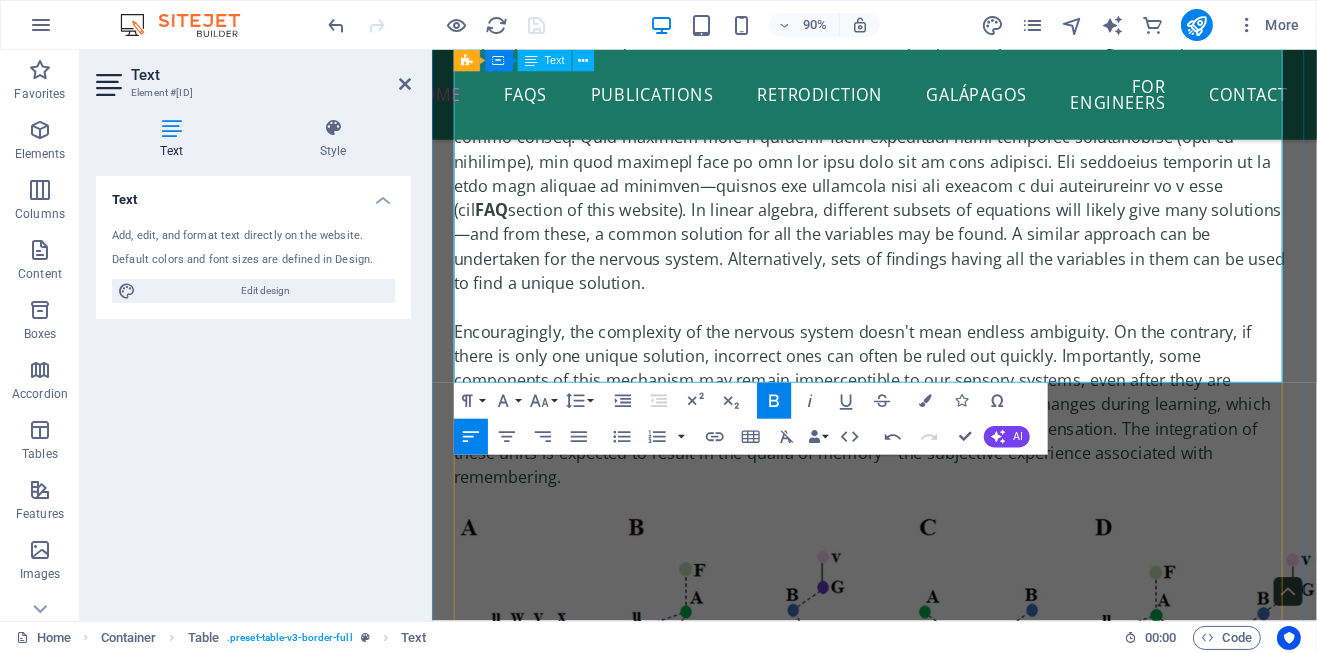 type 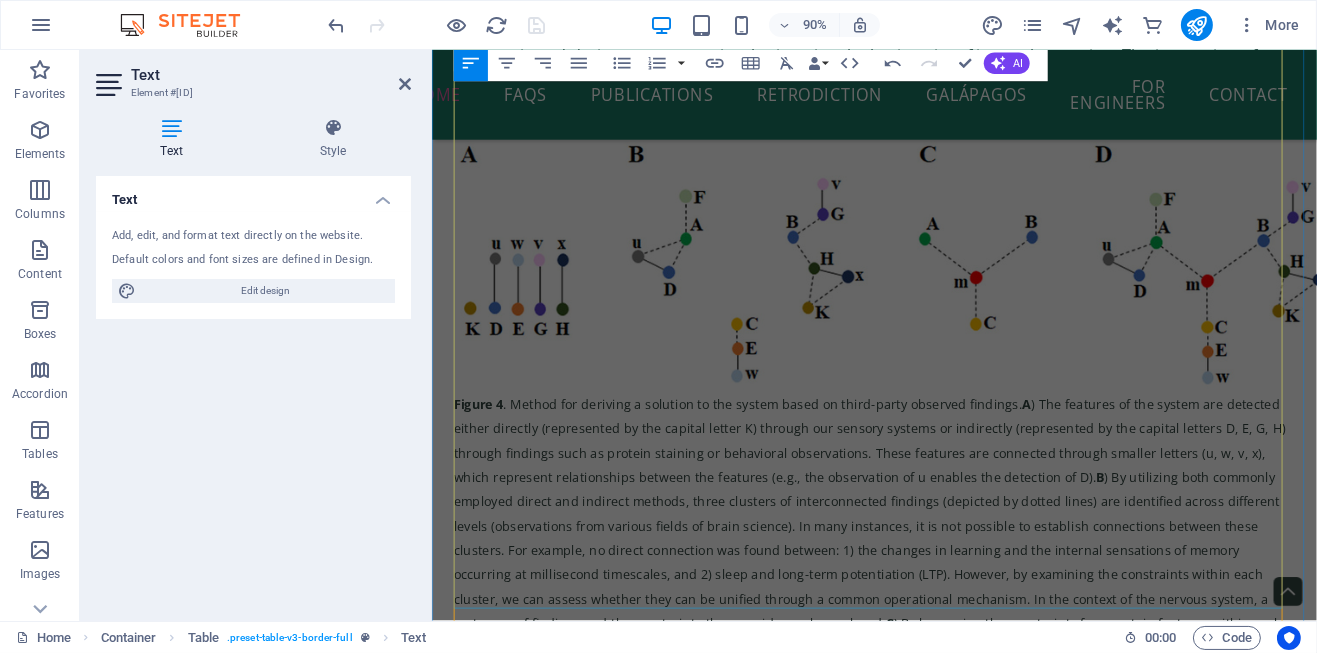 scroll, scrollTop: 10304, scrollLeft: 0, axis: vertical 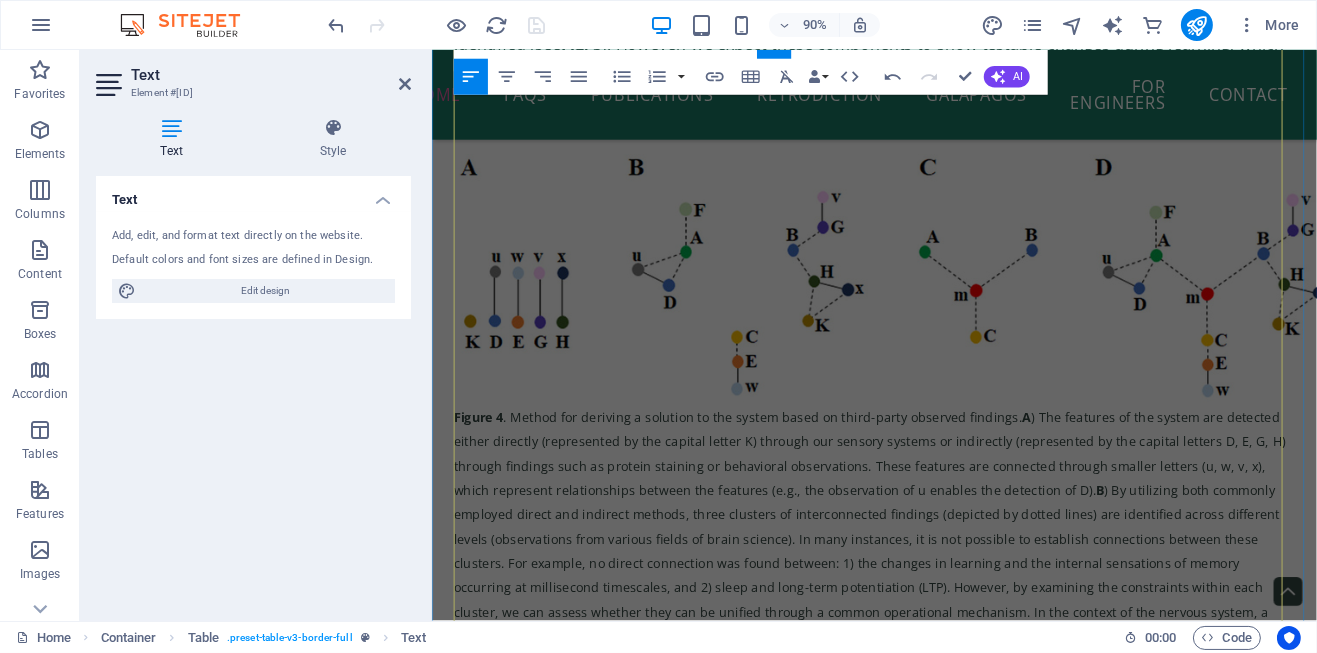 click on "Figure 4 . Method for deriving a solution to the system based on third-party observed findings. A ) The features of the system are detected either directly (represented by the capital letter K) through our sensory systems or indirectly (represented by the capital letters D, E, G, H) through findings such as protein staining or behavioral observations. These features are connected through smaller letters (u, w, v, x), which represent relationships between the features (e.g., the observation of u enables the detection of D). B C ) By leveraging the constraints from certain features within each cluster of seemingly unrelated findings (e.g., A, B, and C), we aim to derive a deep underlying principle (a structure-function solution m) that enables their interconnection. This solution is expected to offer a mechanism for generating internal sensations at millisecond timescales. D B" at bounding box center (922, 507) 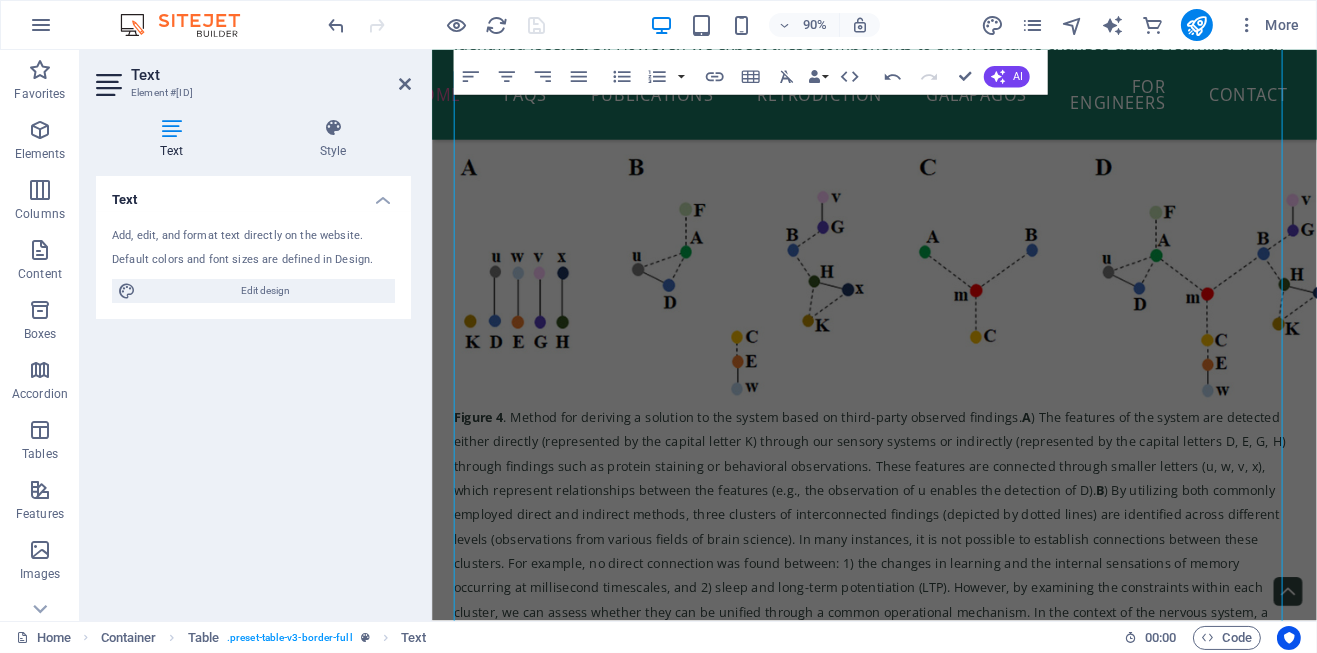 click on "Figure 4 . Method for deriving a solution to the system based on third-party observed findings. A ) The features of the system are detected either directly (represented by the capital letter K) through our sensory systems or indirectly (represented by the capital letters D, E, G, H) through findings such as protein staining or behavioral observations. These features are connected through smaller letters (u, w, v, x), which represent relationships between the features (e.g., the observation of u enables the detection of D). B C ) By leveraging the constraints from certain features within each cluster of seemingly unrelated findings (e.g., A, B, and C), we aim to derive a deep underlying principle (a structure-function solution m) that enables their interconnection. This solution is expected to offer a mechanism for generating internal sensations at millisecond timescales. D B" at bounding box center (922, 507) 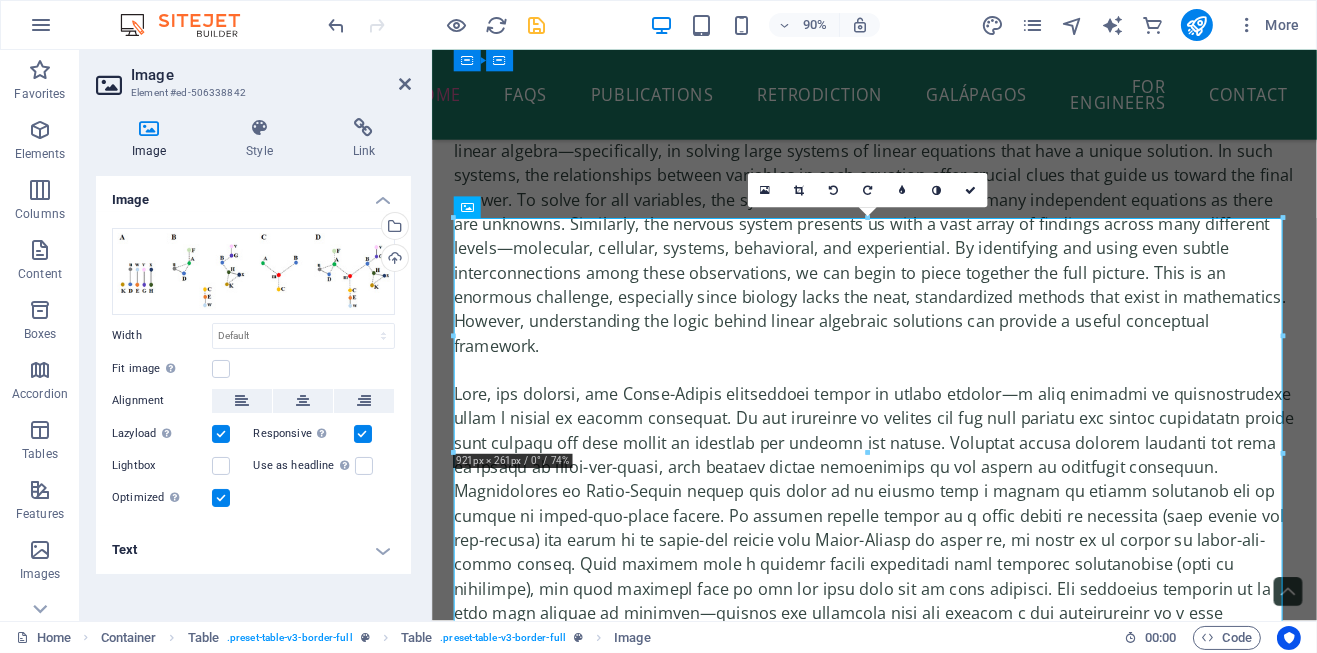 scroll, scrollTop: 10087, scrollLeft: 0, axis: vertical 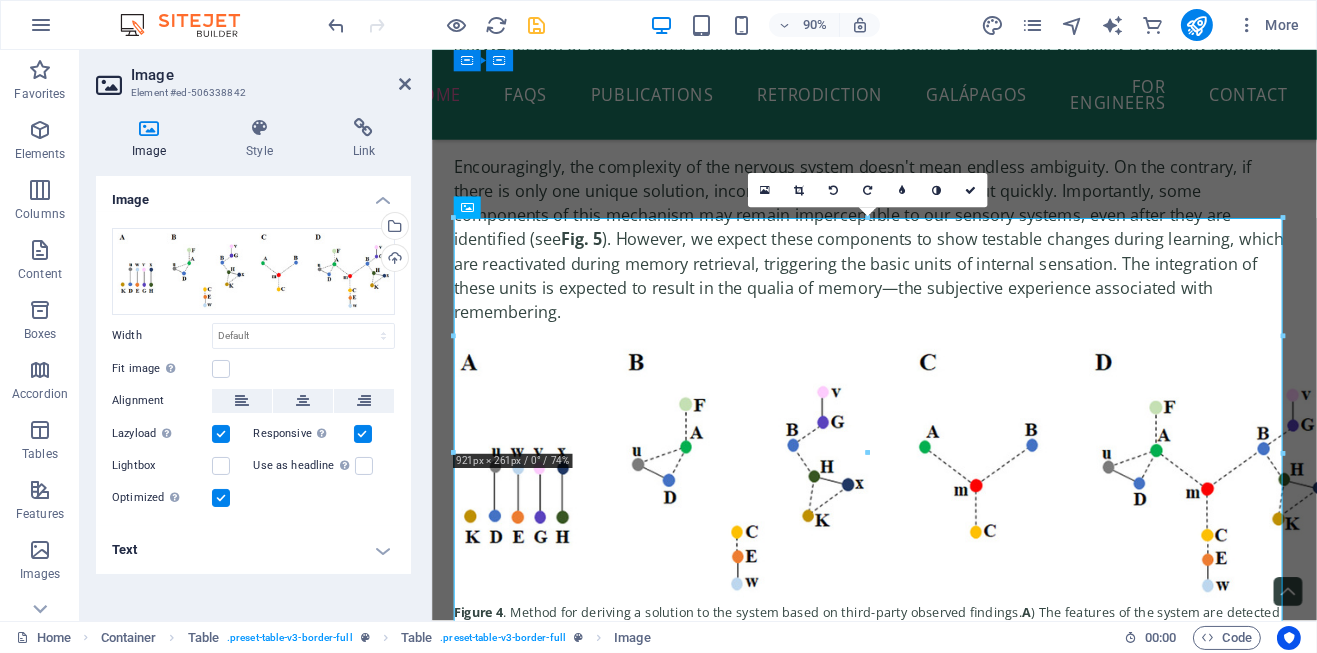 click on "Text" at bounding box center (253, 550) 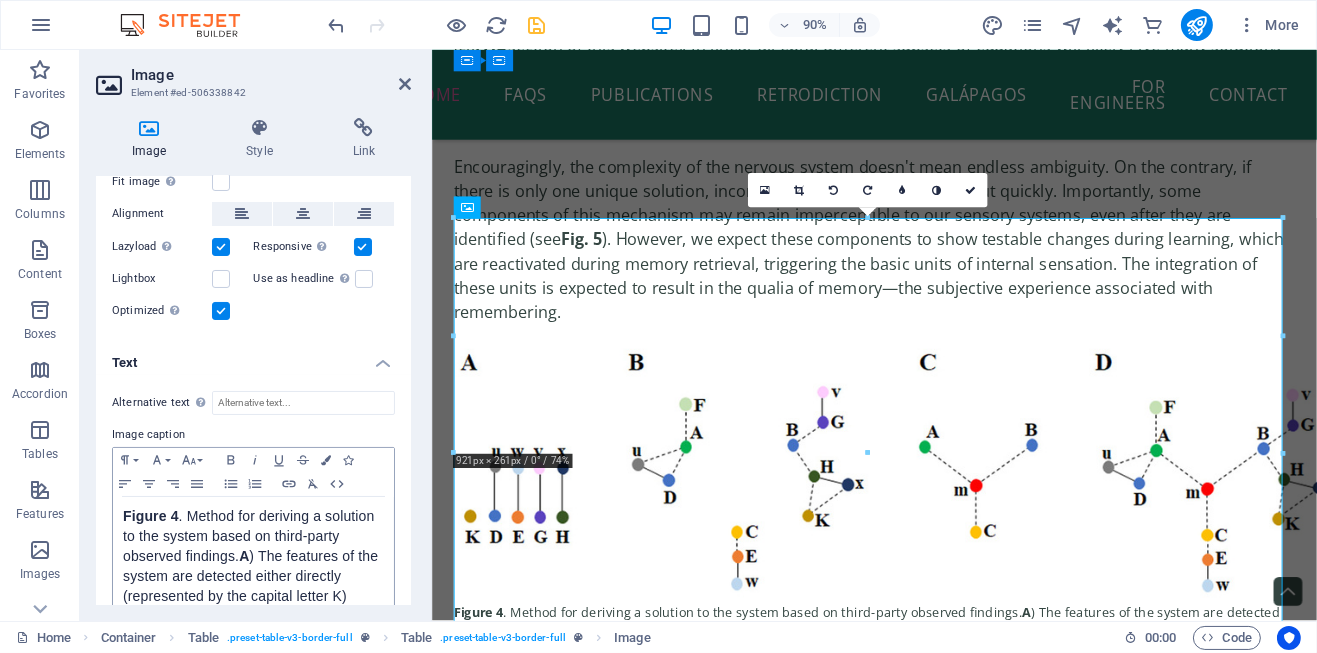 scroll, scrollTop: 200, scrollLeft: 0, axis: vertical 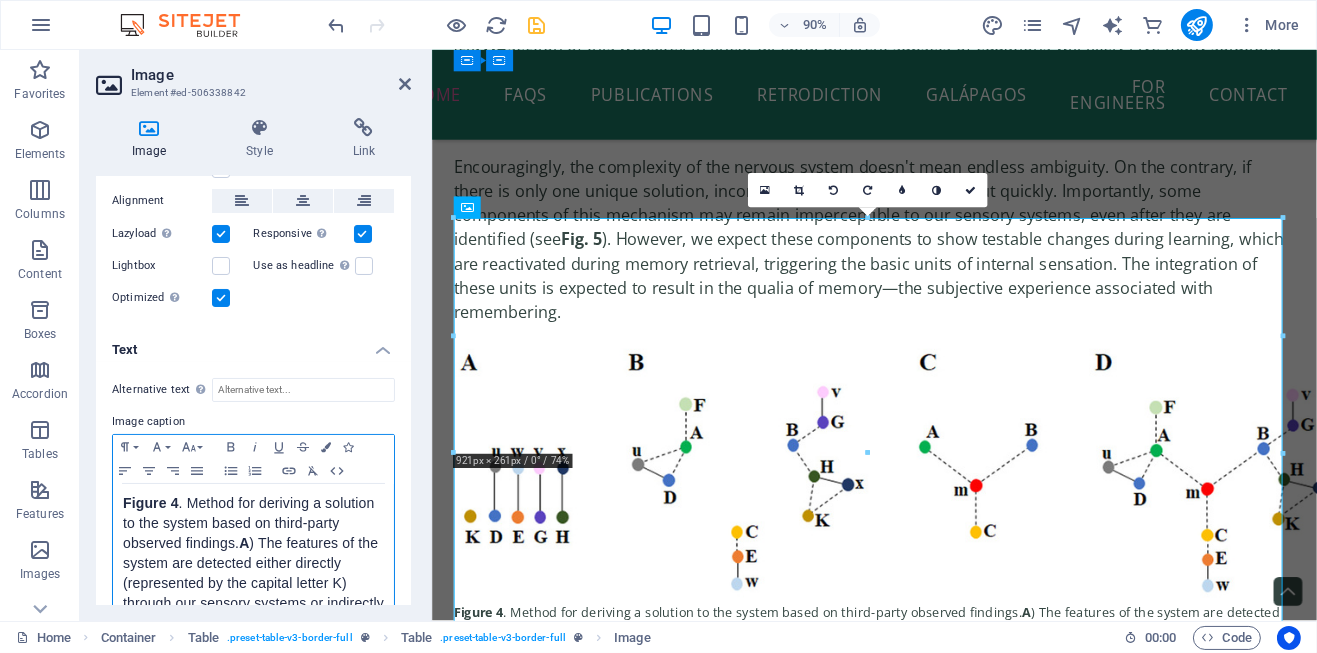 click on ". Method for deriving a solution to the system based on third-party observed findings.  A ) The features of the system are detected either directly (represented by the capital letter K) through our sensory systems or indirectly (represented by the capital letters D, E, G, H) through findings such as protein staining or behavioral observations. These features are connected through smaller letters (u, w, v, x), which represent relationships between the features (e.g., the observation of u enables the detection of D).  B C ) By leveraging the constraints from certain features within each cluster of seemingly unrelated findings (e.g., A, B, and C), we aim to derive a deep underlying principle (a structure-function solution m) that enables their interconnection. This solution is expected to offer a mechanism for generating internal sensations at millisecond timescales.  D B" at bounding box center (253, 1033) 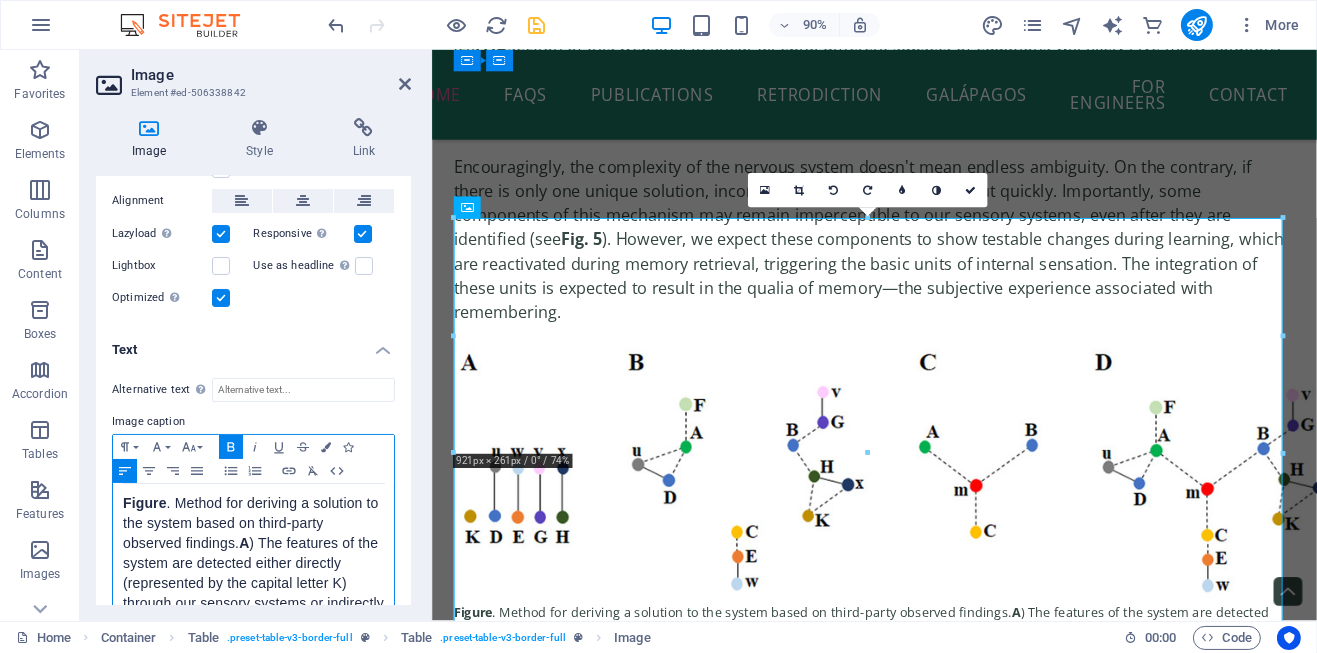 type 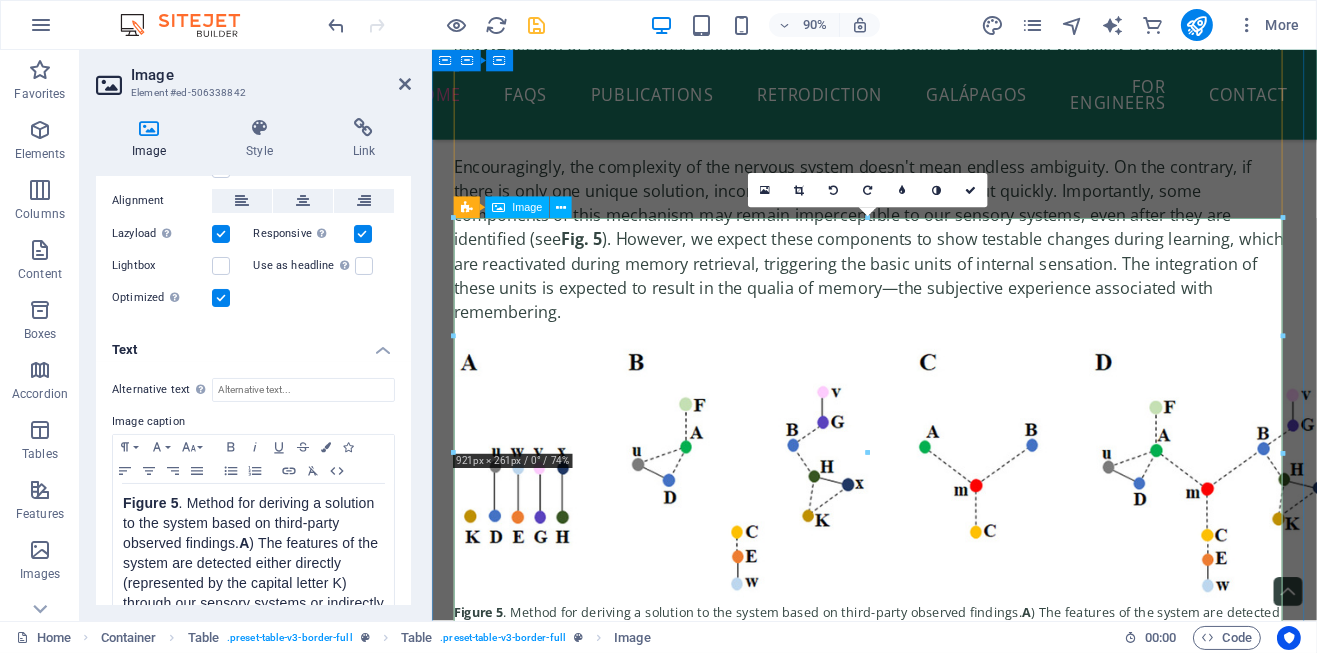 click on "Figure [NUMBER] . Method for deriving a solution to the system based on third-party observed findings. A ) The features of the system are detected either directly (represented by the capital letter K) through our sensory systems or indirectly (represented by the capital letters D, E, G, H) through findings such as protein staining or behavioral observations. These features are connected through smaller letters (u, w, v, x), which represent relationships between the features (e.g., the observation of u enables the detection of D). B C ) By leveraging the constraints from certain features within each cluster of seemingly unrelated findings (e.g., A, B, and C), we aim to derive a deep underlying principle (a structure-function solution m) that enables their interconnection. This solution is expected to offer a mechanism for generating internal sensations at millisecond timescales. D B" at bounding box center (922, 724) 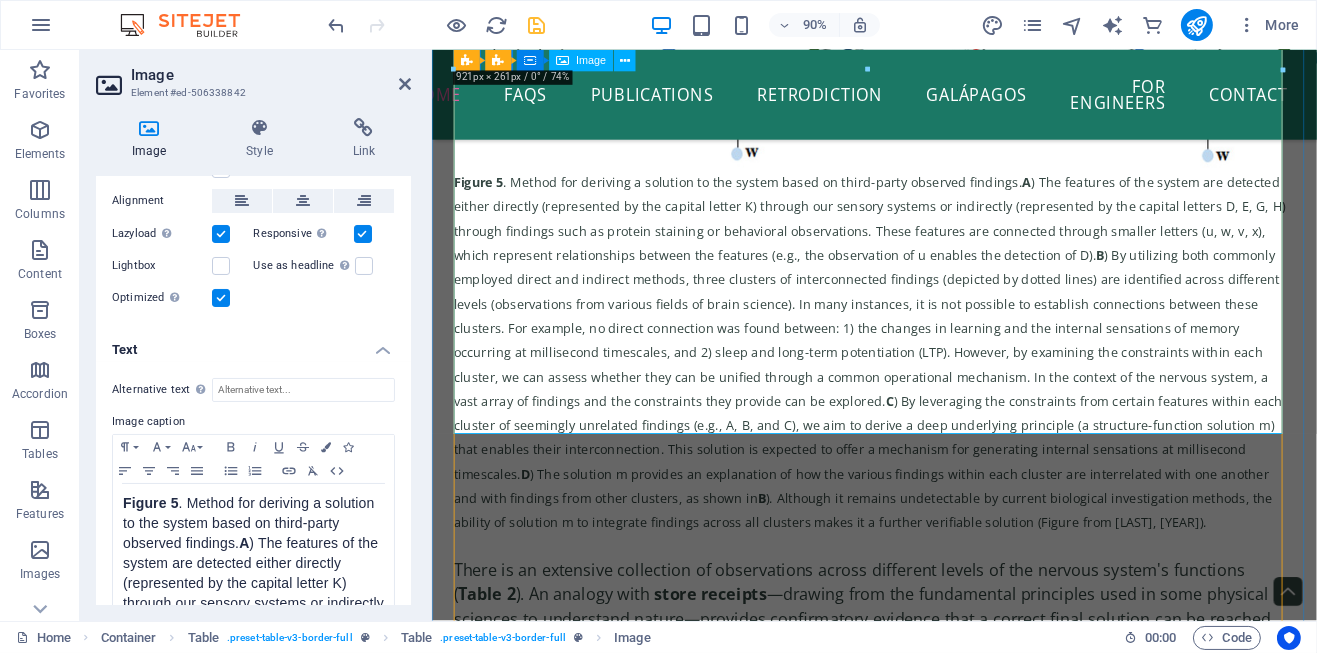 scroll, scrollTop: 10687, scrollLeft: 0, axis: vertical 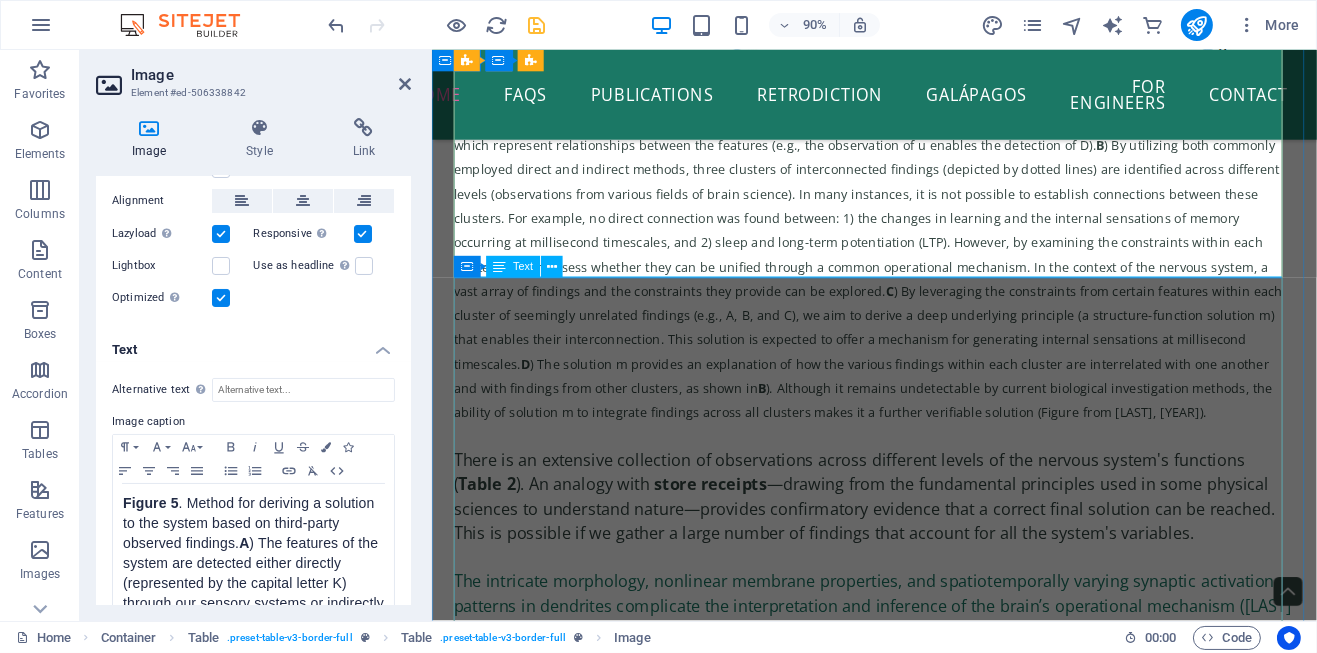 click on "There is an extensive collection of observations across different levels of the nervous system's functions ( Table [NUMBER] ). An analogy with  store receipts —drawing from the fundamental principles used in some physical sciences to understand nature—provides confirmatory evidence that a correct final solution can be reached. This is possible if we gather a large number of findings that account for all the system's variables. The intricate morphology, nonlinear membrane properties, and spatiotemporally varying synaptic activation patterns in dendrites complicate the interpretation and inference of the brain’s operational mechanism ([AUTHOR] et al., [YEAR]). The authors emphasize the need for an  assumption-driven approach The key is to select—not the most important one —but the  only the function that integrates seamlessly into the broader solution. This selective alignment is the essence of the approach.  The present study follows this principle.  Progress:  FAQ  page." at bounding box center [922, 992] 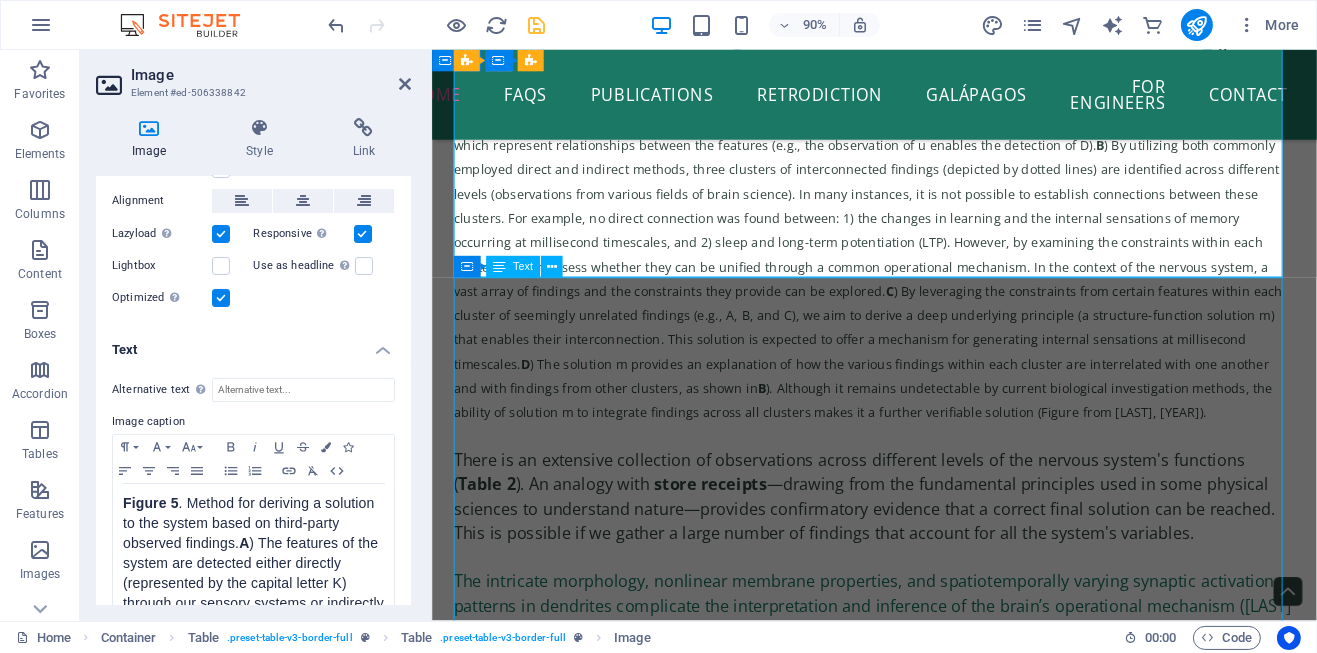 click on "There is an extensive collection of observations across different levels of the nervous system's functions ( Table [NUMBER] ). An analogy with  store receipts —drawing from the fundamental principles used in some physical sciences to understand nature—provides confirmatory evidence that a correct final solution can be reached. This is possible if we gather a large number of findings that account for all the system's variables. The intricate morphology, nonlinear membrane properties, and spatiotemporally varying synaptic activation patterns in dendrites complicate the interpretation and inference of the brain’s operational mechanism ([AUTHOR] et al., [YEAR]). The authors emphasize the need for an  assumption-driven approach The key is to select—not the most important one —but the  only the function that integrates seamlessly into the broader solution. This selective alignment is the essence of the approach.  The present study follows this principle.  Progress:  FAQ  page." at bounding box center [922, 992] 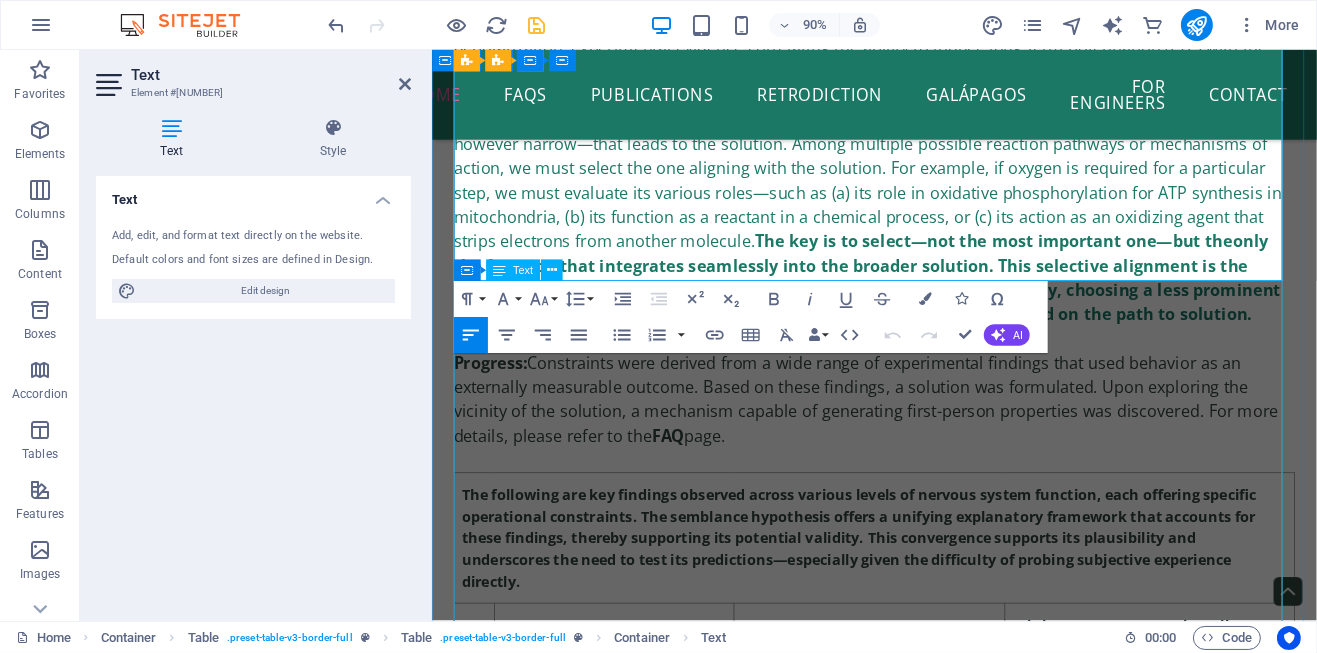 scroll, scrollTop: 11887, scrollLeft: 0, axis: vertical 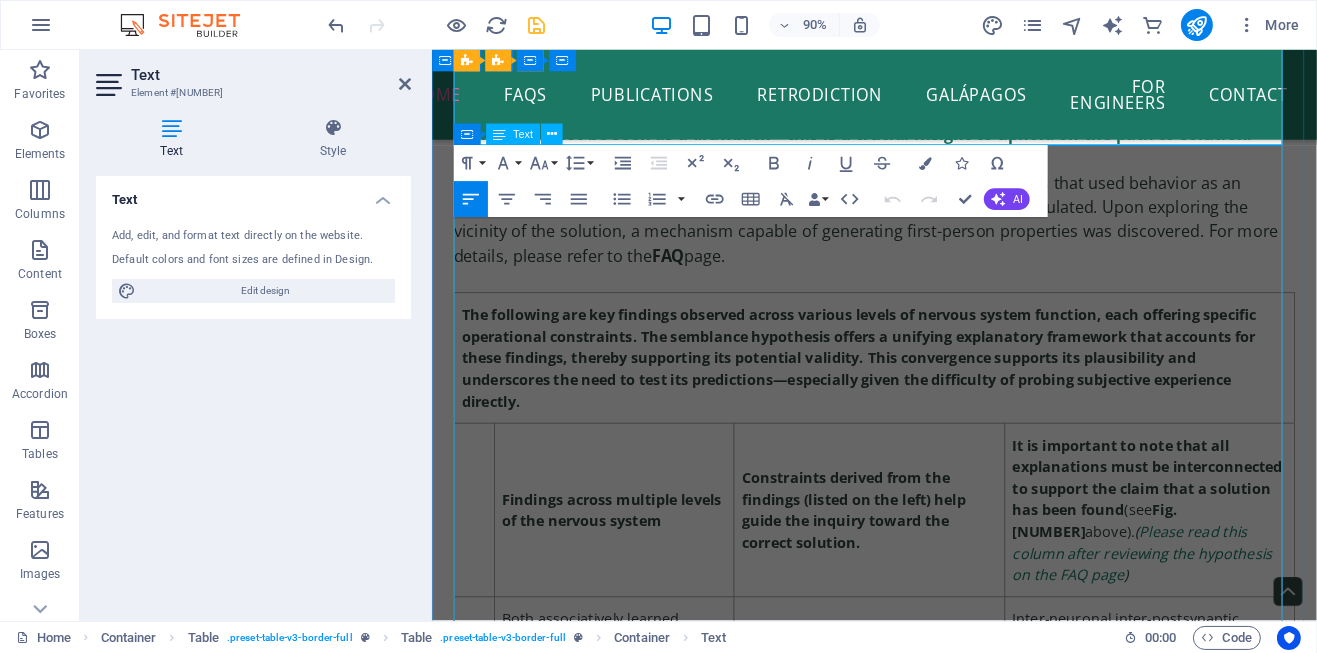click on "The following are key findings observed across various levels of nervous system function, each offering specific operational constraints. The semblance hypothesis offers a unifying explanatory framework that accounts for these findings, thereby supporting its potential validity. This convergence supports its plausibility and underscores the need to test its predictions—especially given the difficulty of probing subjective experience directly. Findings across multiple levels of the nervous system Constraints derived from the findings (listed on the left) help guide the inquiry toward the correct solution. It is important to note that all explanations must be interconnected to support the claim that a solution has been found (see Fig.[NUMBER] above). ( Please read this column after reviewing the hypothesis on the FAQ page )[NUMBER]Both associatively learned stimuli & the prompt (cue) stimulus propagate through synaptically connected neuronal circuits. [LAST], [DATE] ; [DATE] )between connected neurons. [NUMBER] [NUMBER] [NUMBER]; [NUMBER] [NUMBER]" at bounding box center (922, 39887) 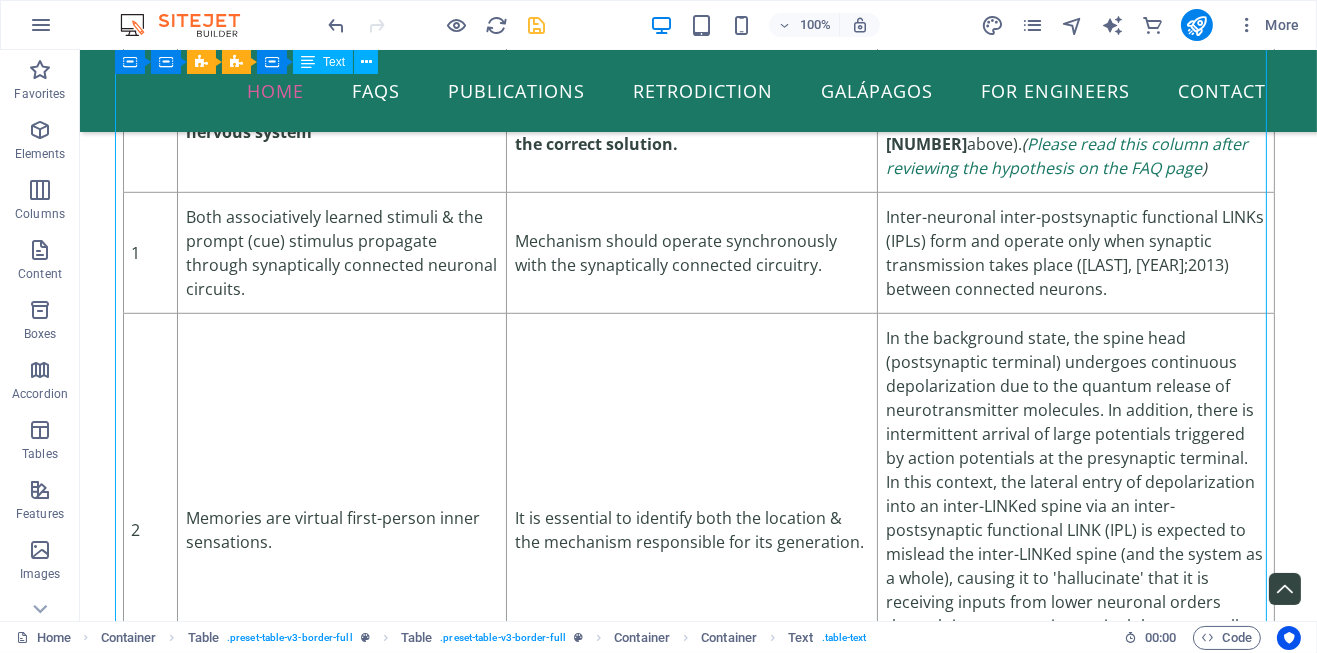 scroll, scrollTop: 10877, scrollLeft: 0, axis: vertical 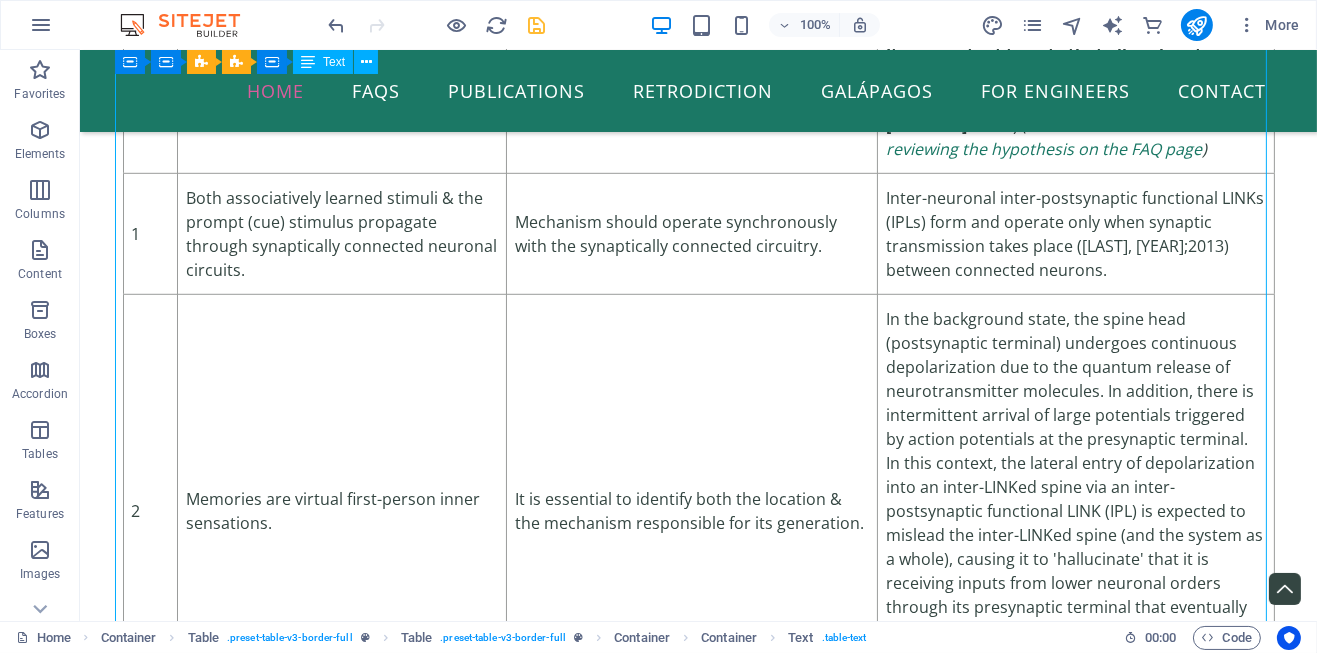 click on "The following are key findings observed across various levels of nervous system function, each offering specific operational constraints. The semblance hypothesis offers a unifying explanatory framework that accounts for these findings, thereby supporting its potential validity. This convergence supports its plausibility and underscores the need to test its predictions—especially given the difficulty of probing subjective experience directly. Findings across multiple levels of the nervous system Constraints derived from the findings (listed on the left) help guide the inquiry toward the correct solution. It is important to note that all explanations must be interconnected to support the claim that a solution has been found (see Fig.[NUMBER] above). ( Please read this column after reviewing the hypothesis on the FAQ page )[NUMBER]Both associatively learned stimuli & the prompt (cue) stimulus propagate through synaptically connected neuronal circuits. [LAST], [DATE] ; [DATE] )between connected neurons. [NUMBER] [NUMBER] [NUMBER]; [NUMBER] [NUMBER]" at bounding box center [698, 32156] 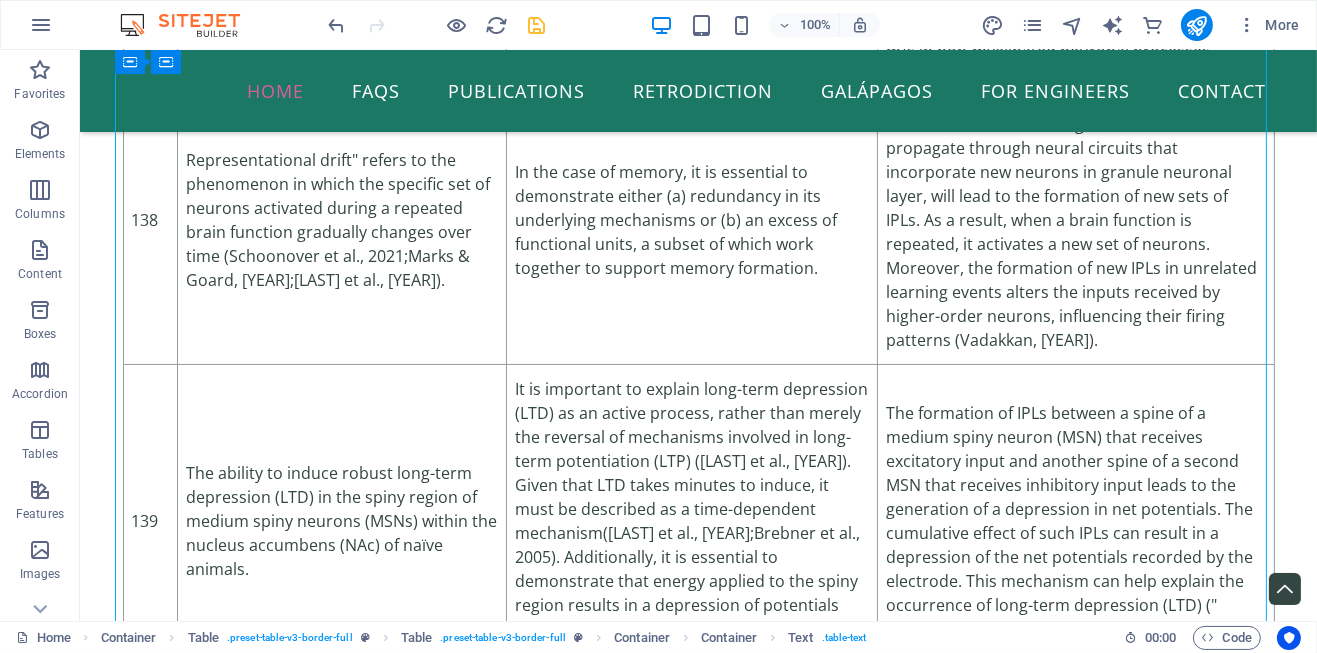 scroll, scrollTop: 46772, scrollLeft: 0, axis: vertical 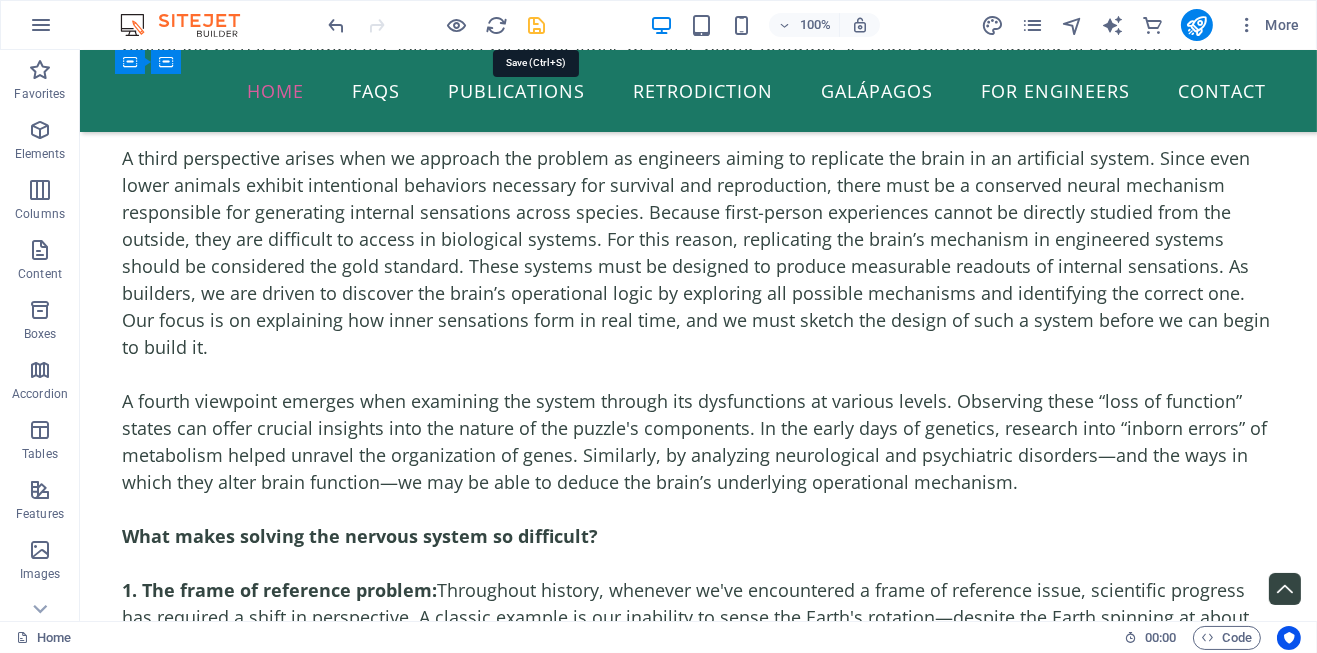 click at bounding box center (537, 25) 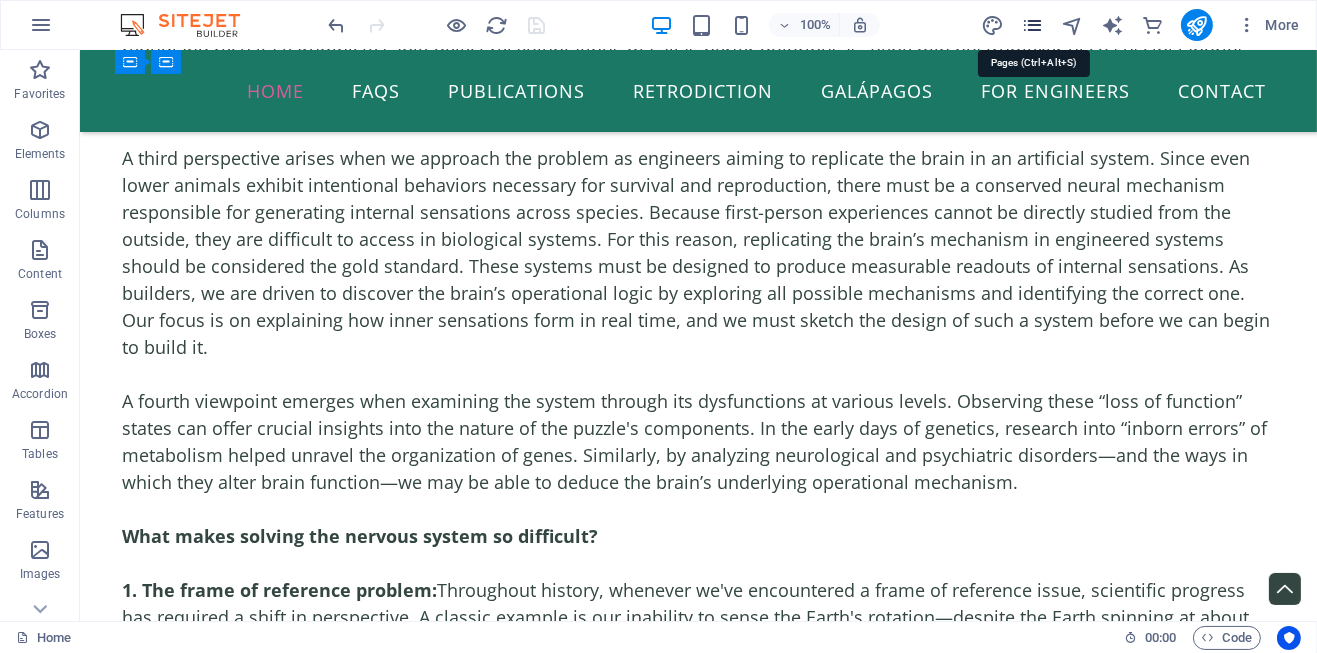 click at bounding box center [1032, 25] 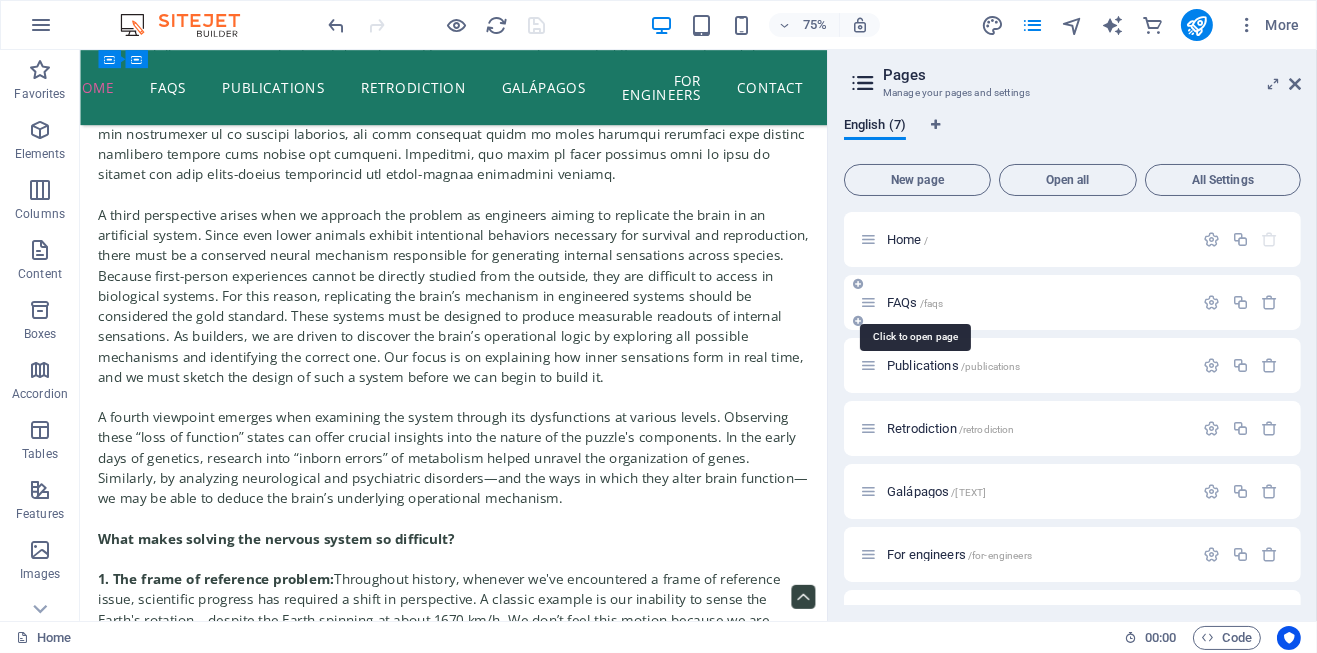 click on "FAQs /faqs" at bounding box center [915, 302] 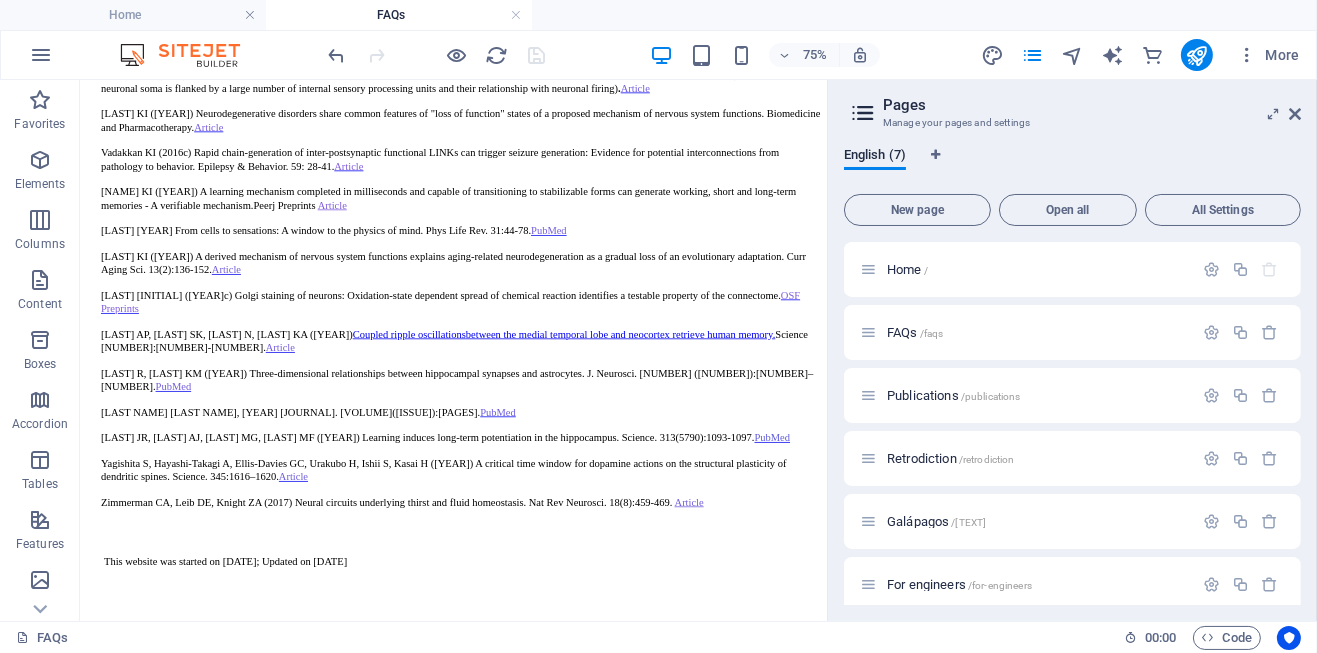 scroll, scrollTop: 54593, scrollLeft: 0, axis: vertical 